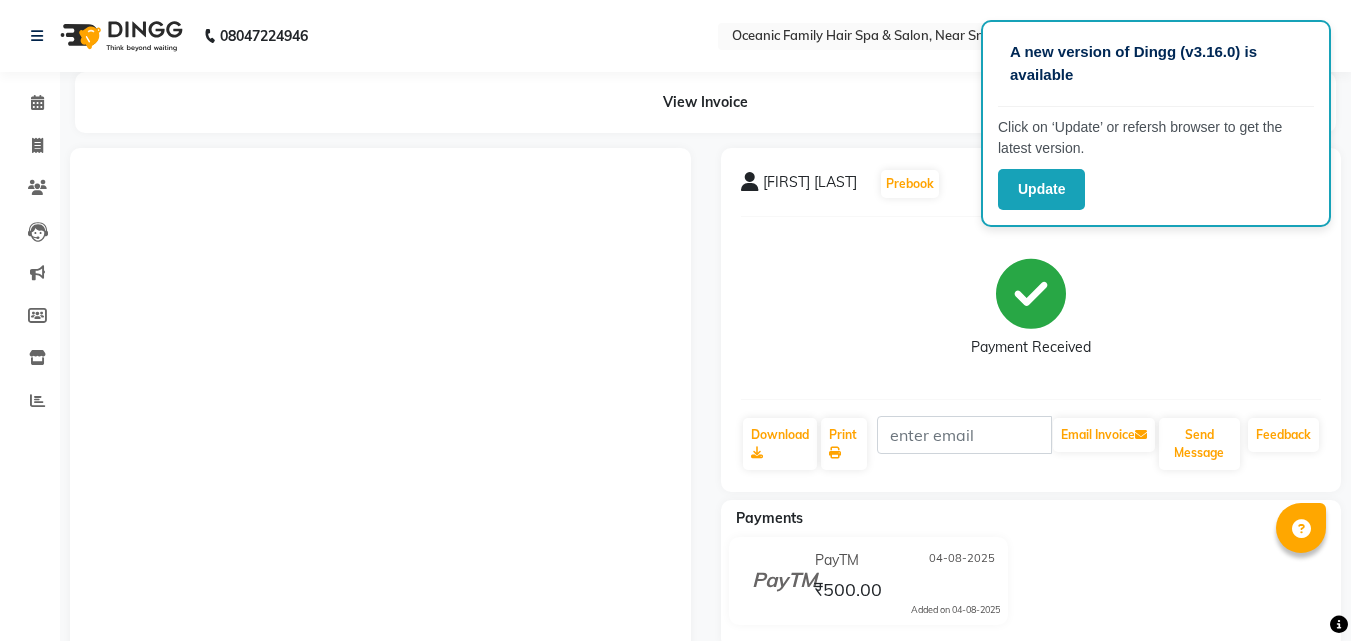scroll, scrollTop: 0, scrollLeft: 0, axis: both 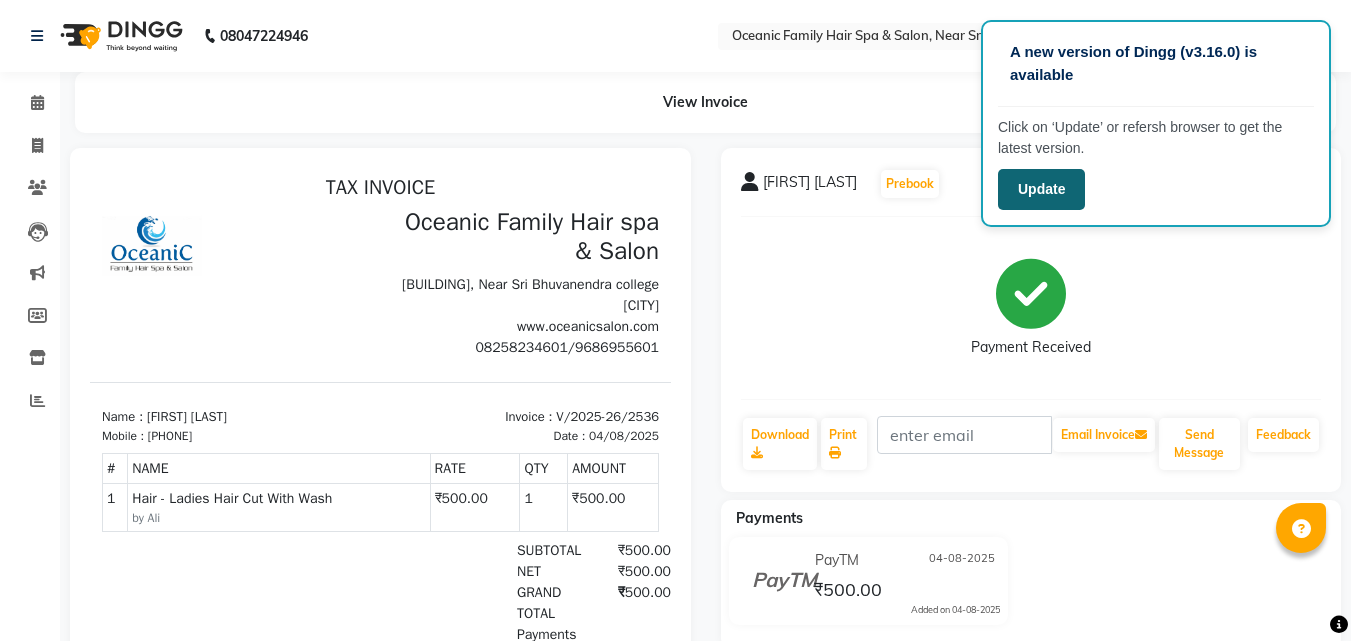 click on "Update" 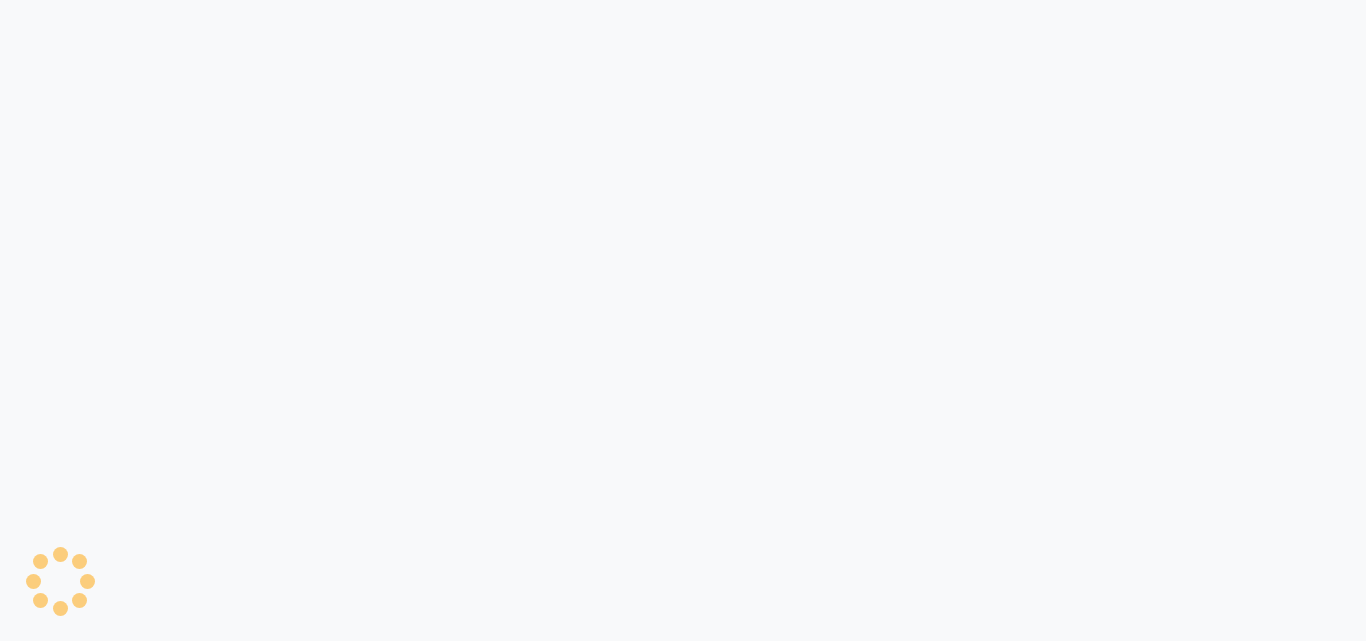 scroll, scrollTop: 0, scrollLeft: 0, axis: both 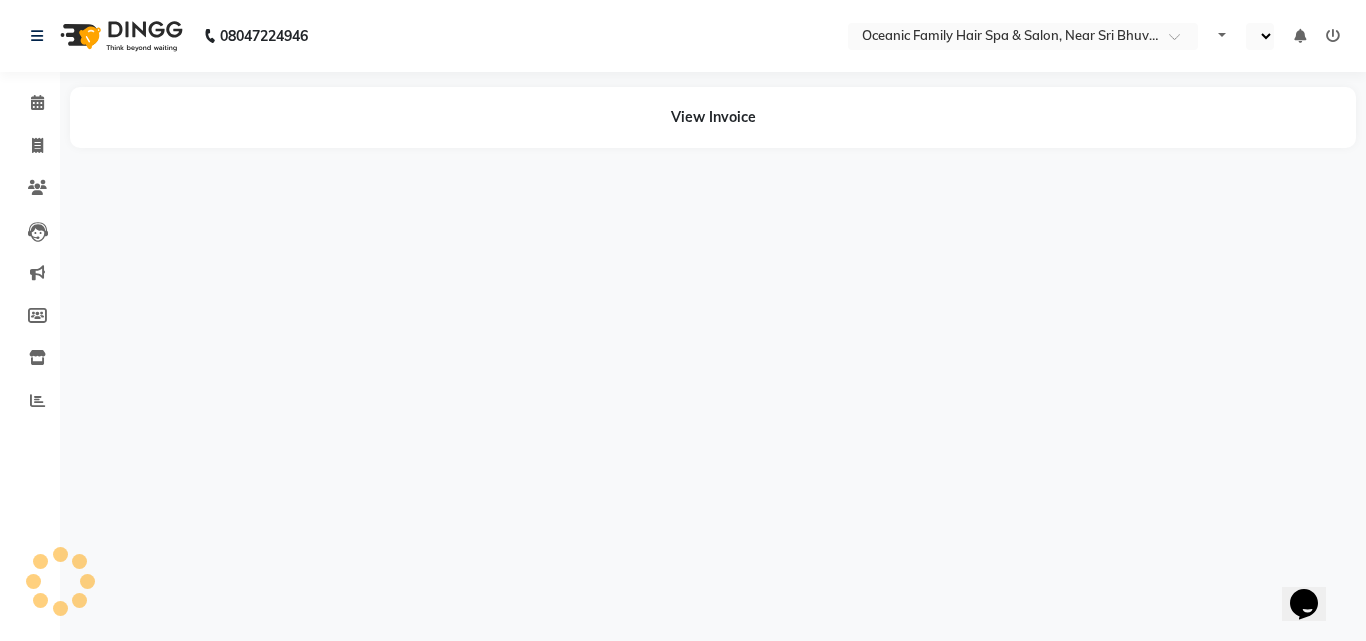select on "en" 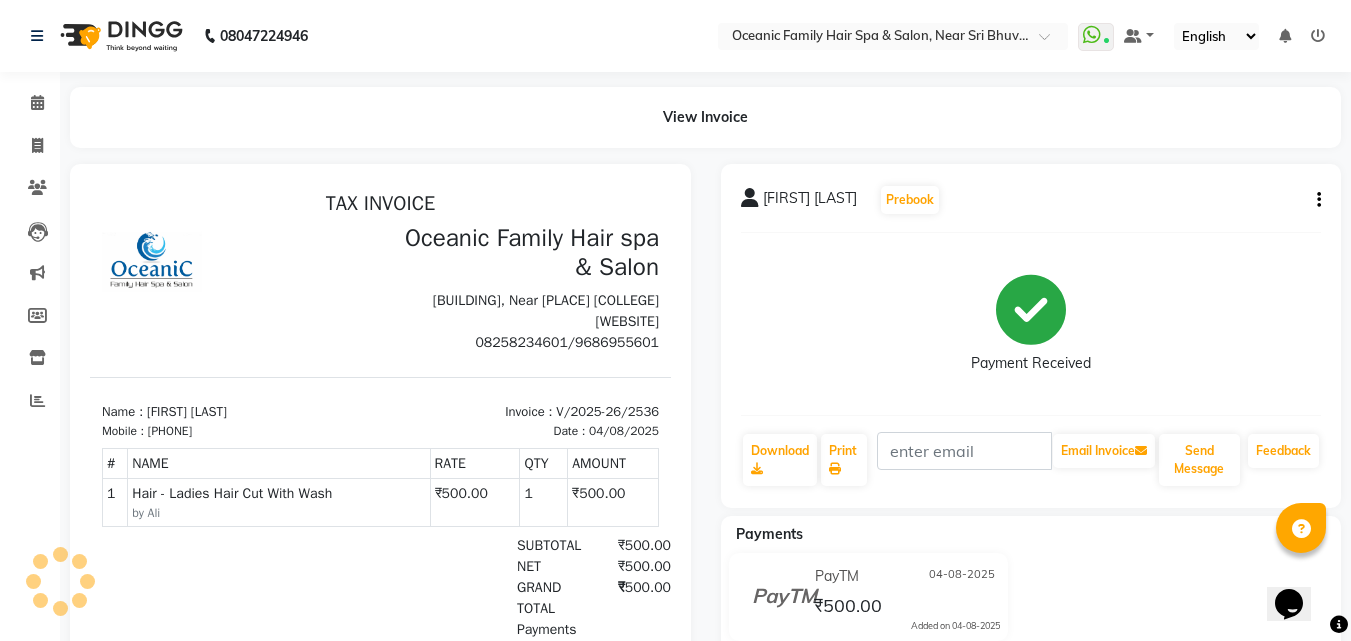 scroll, scrollTop: 0, scrollLeft: 0, axis: both 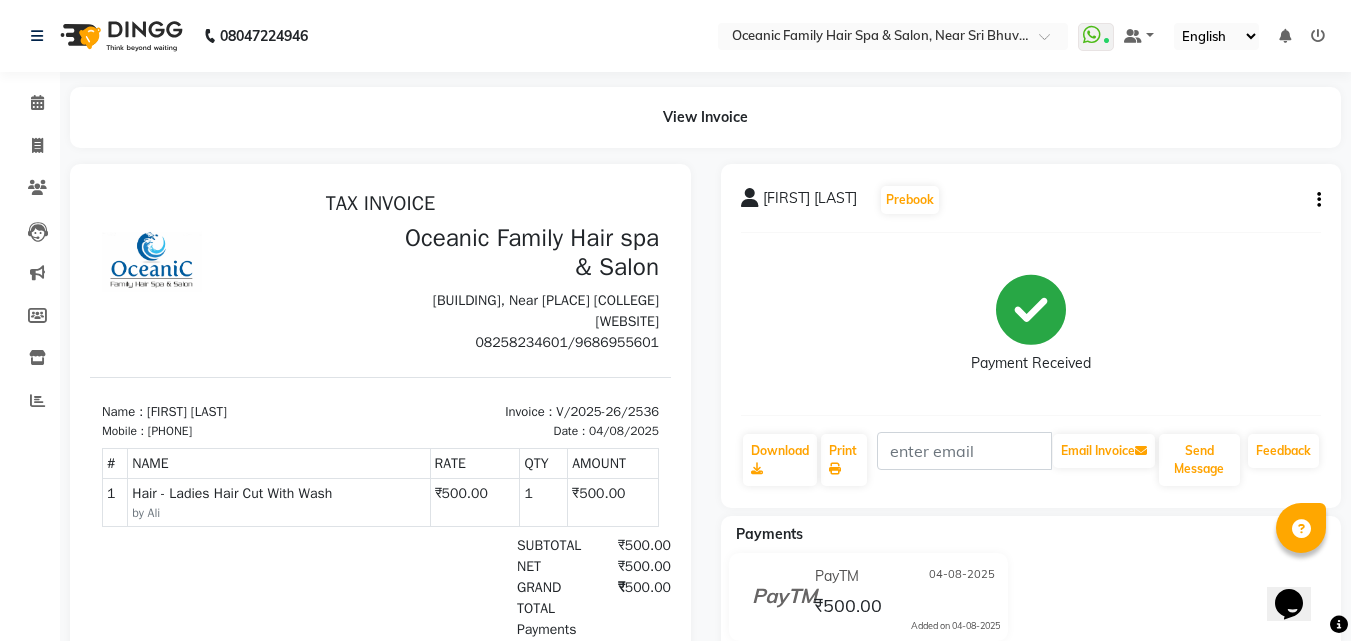 click on "[PHONE] Select Location × [BRAND] [BRAND] [BRAND] , Near [PLACE] [COLLEGE] WhatsApp Status ✕ Status: Connected Most Recent Message: [DATE] 12:19 PM Recent Service Activity: [DATE] 12:54 PM Default Panel My Panel English ENGLISH Español العربية मराठी हिंदी ગુજરાતી தமிழ் 中文 Notifications nothing to show" 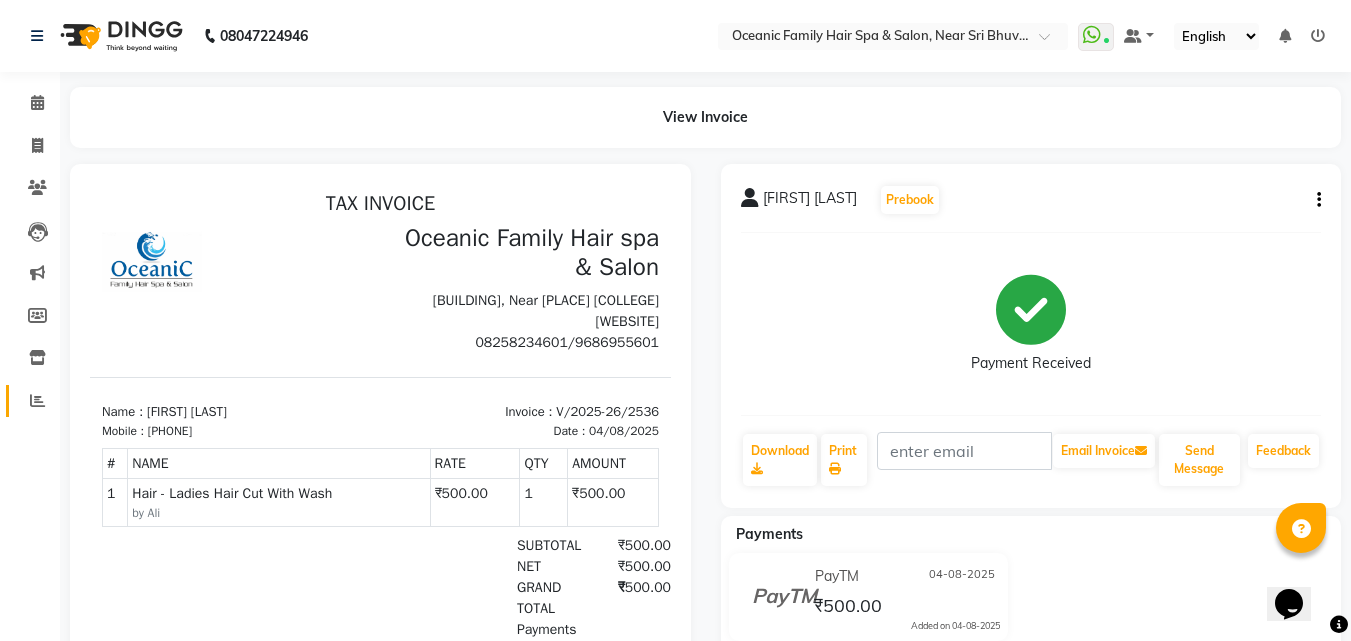 click 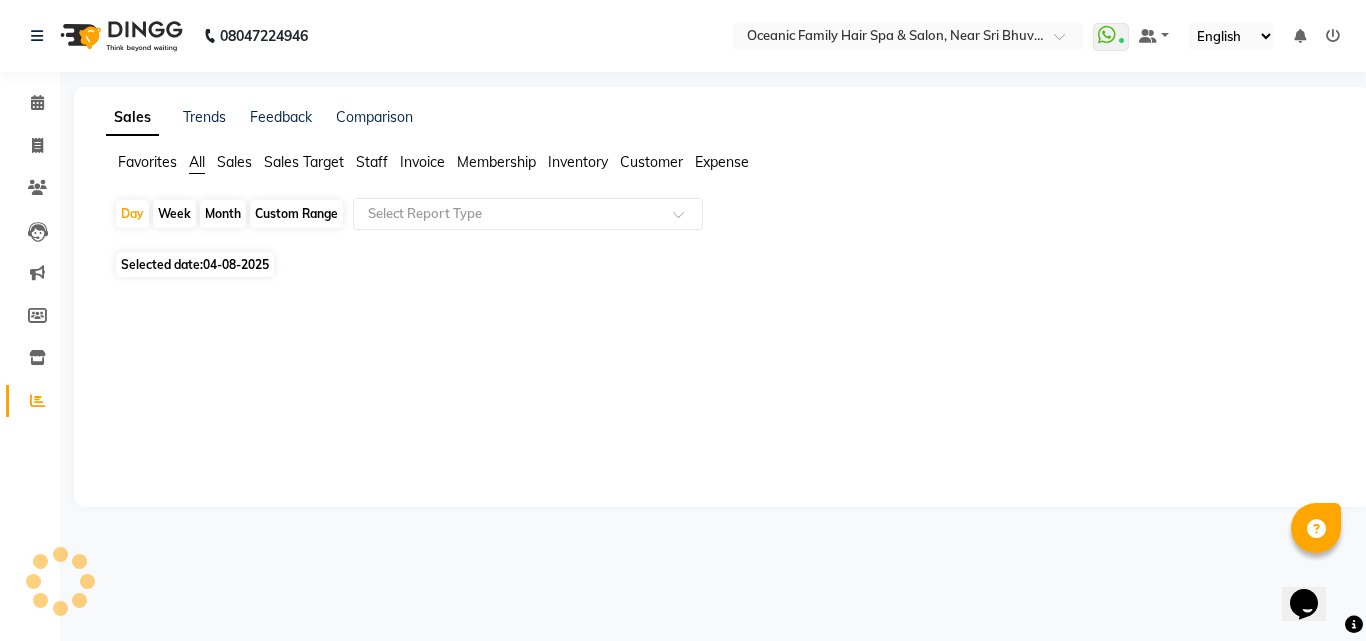 click on "Expense" 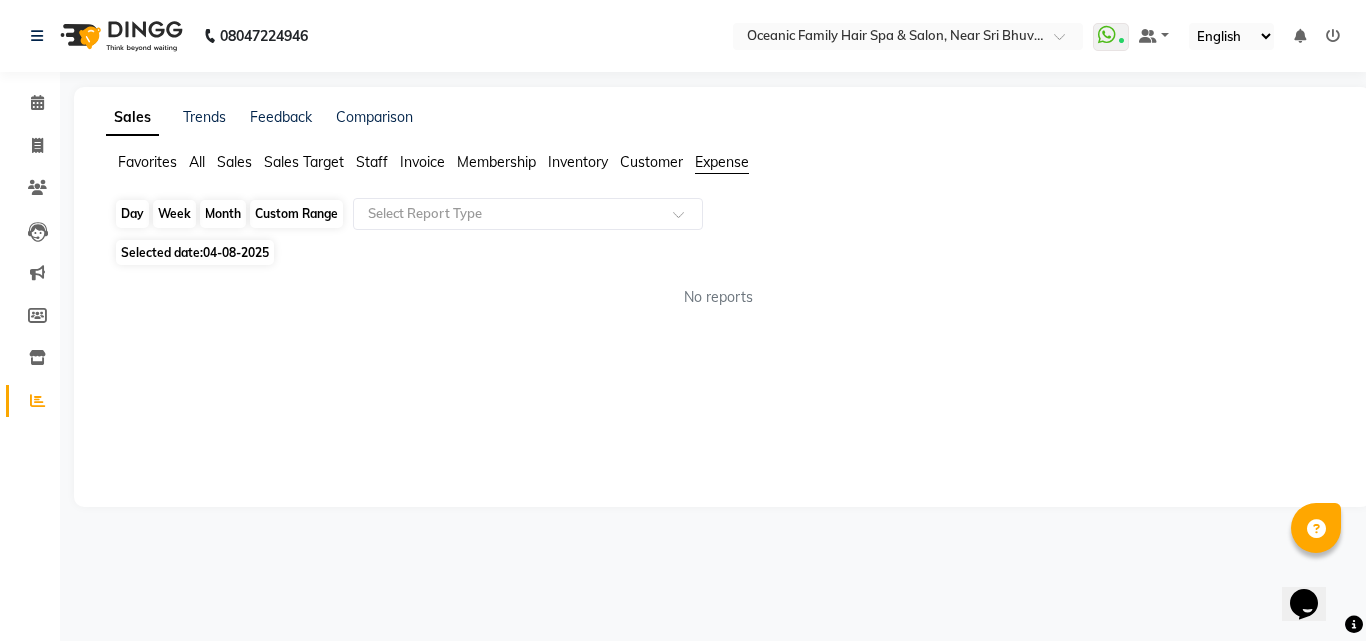 click on "Day" 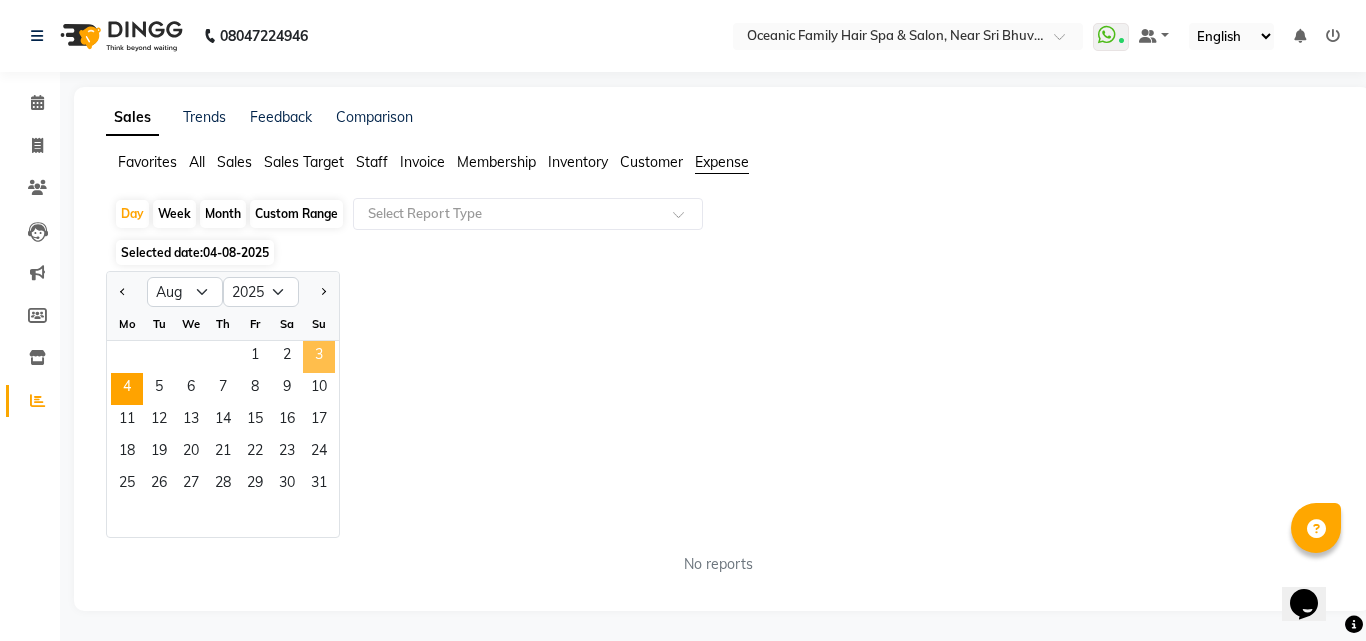 click on "3" 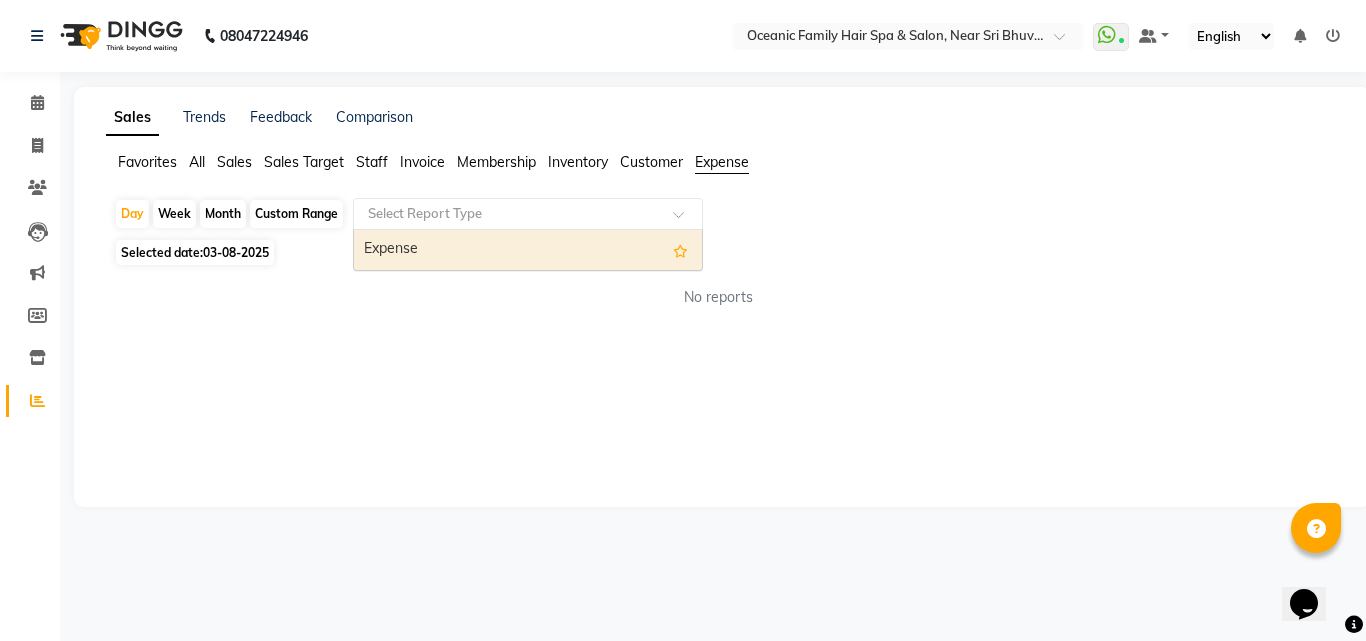 click 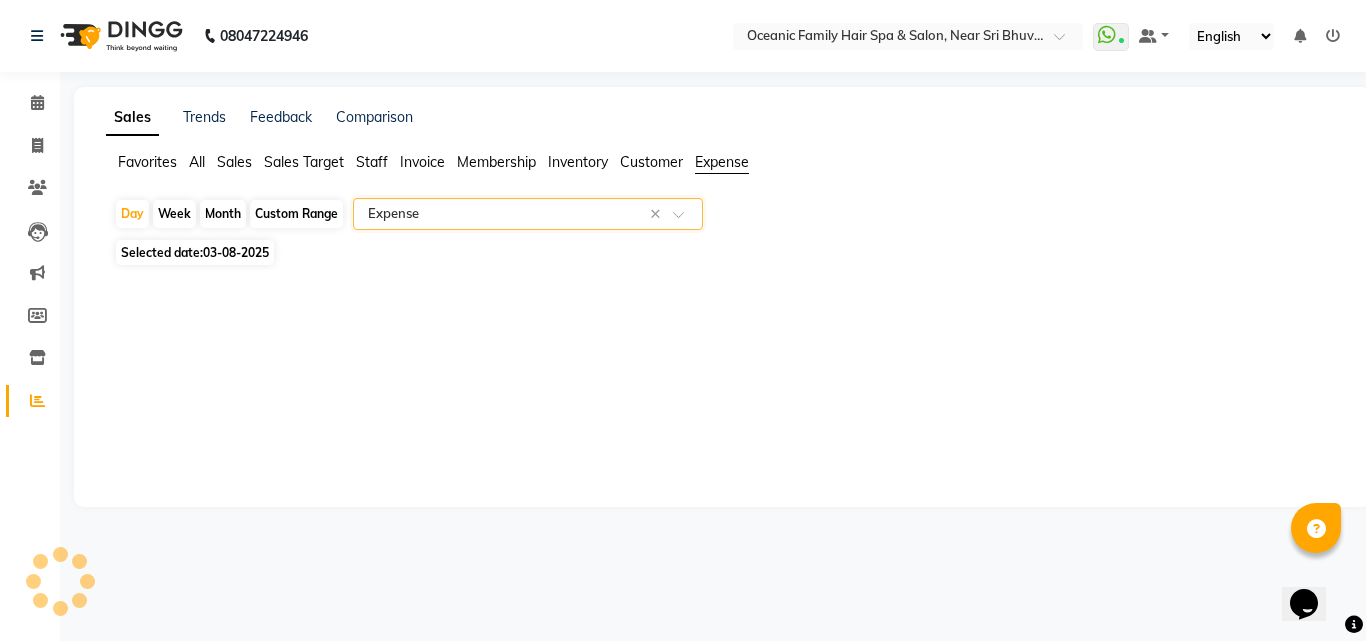 select on "csv" 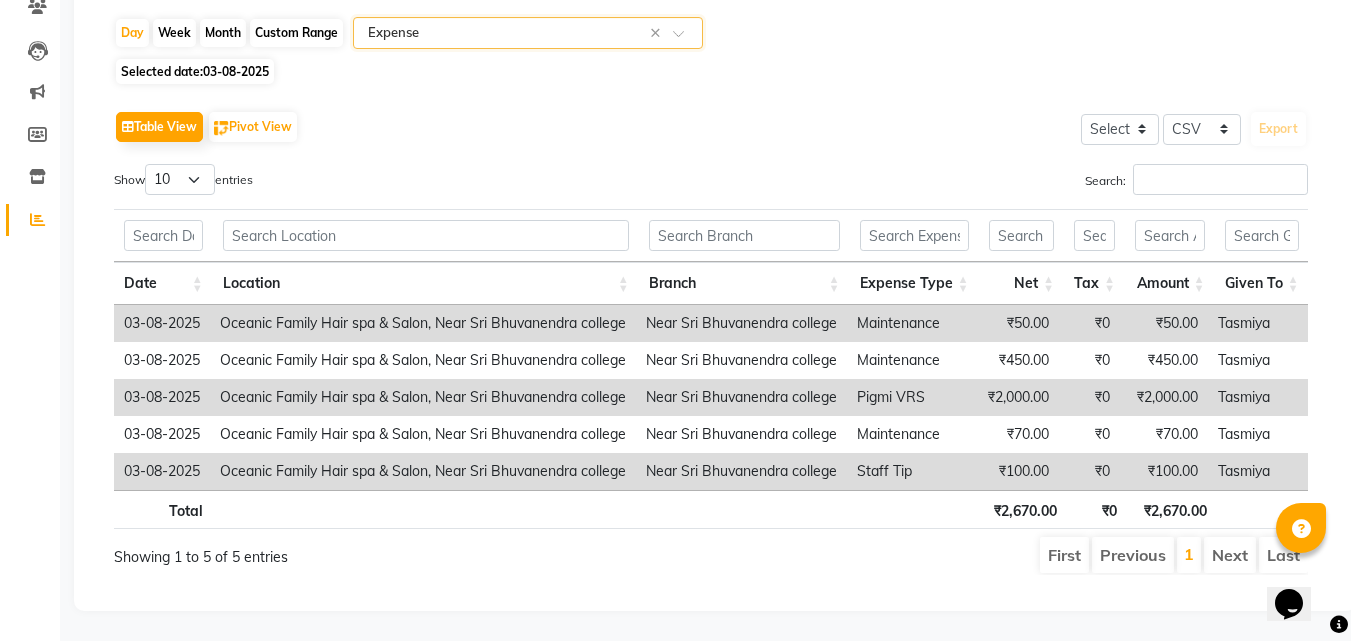 scroll, scrollTop: 211, scrollLeft: 0, axis: vertical 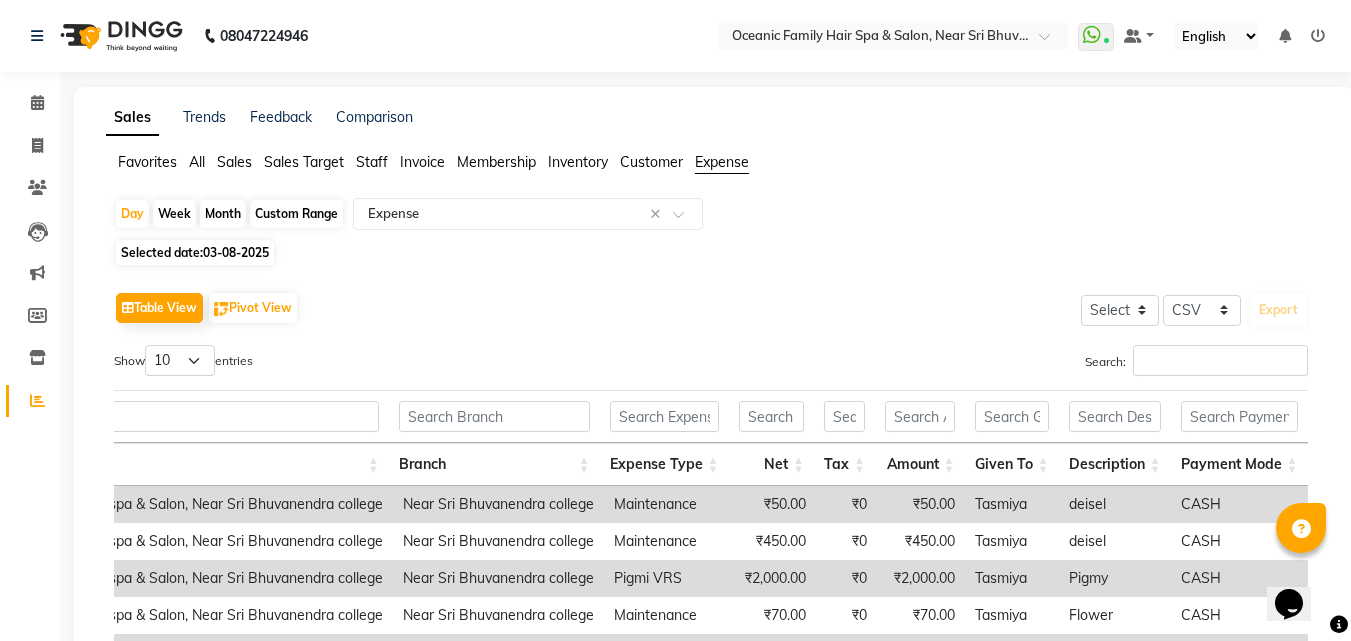 drag, startPoint x: 506, startPoint y: 34, endPoint x: 0, endPoint y: 108, distance: 511.38245 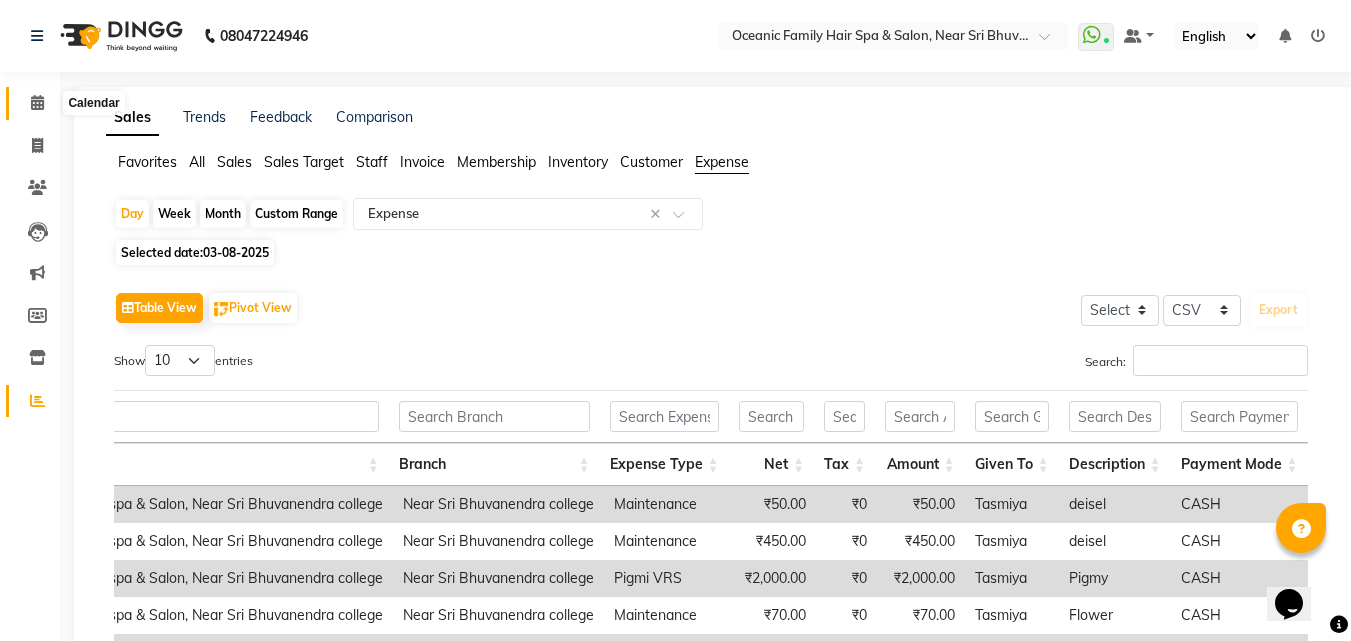 click 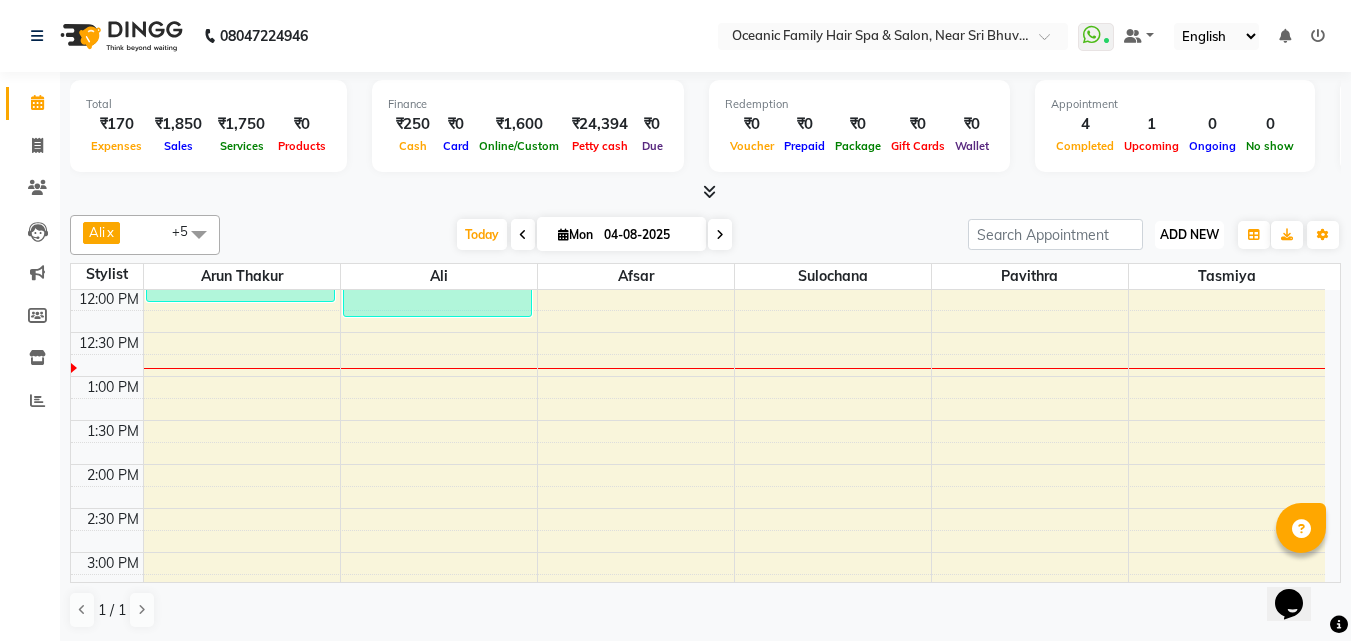 drag, startPoint x: 1171, startPoint y: 224, endPoint x: 1171, endPoint y: 240, distance: 16 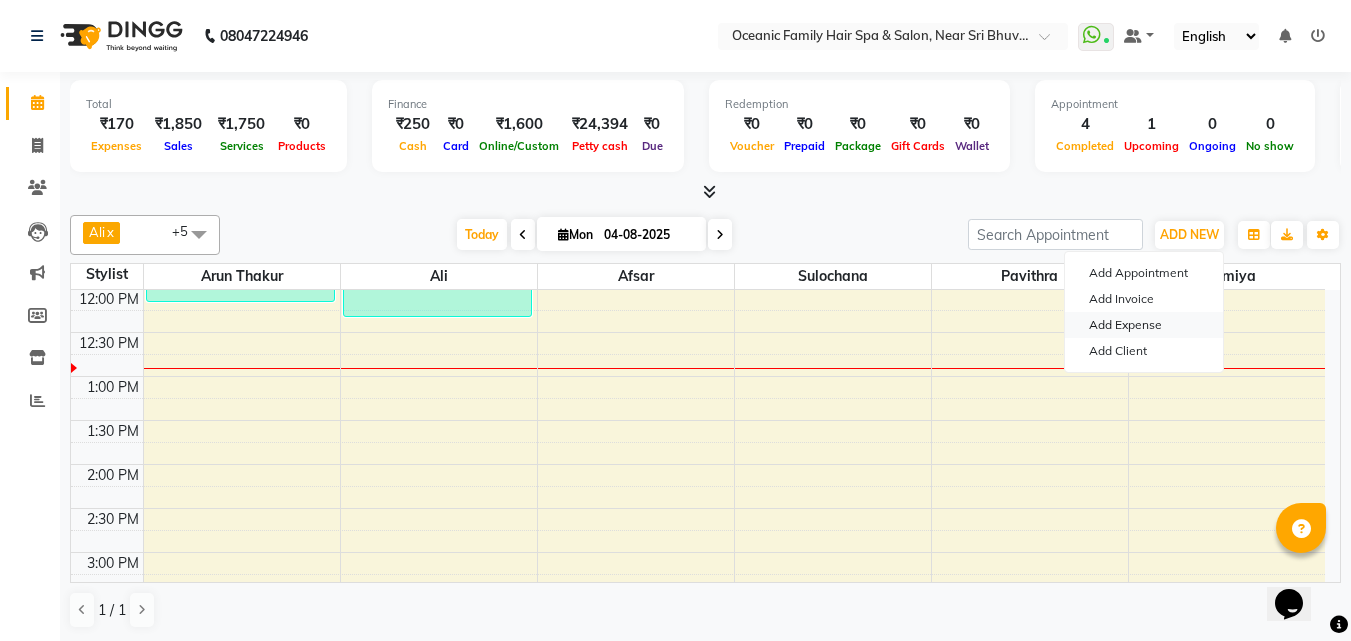 click on "Add Expense" at bounding box center [1144, 325] 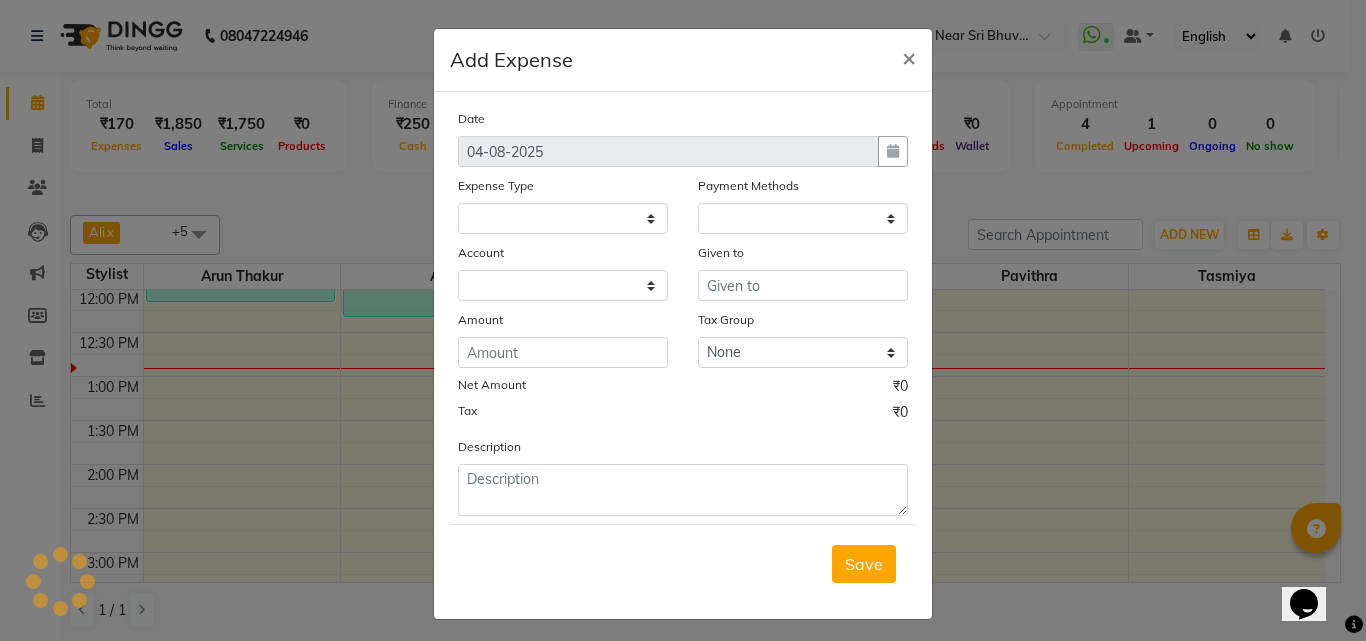 select 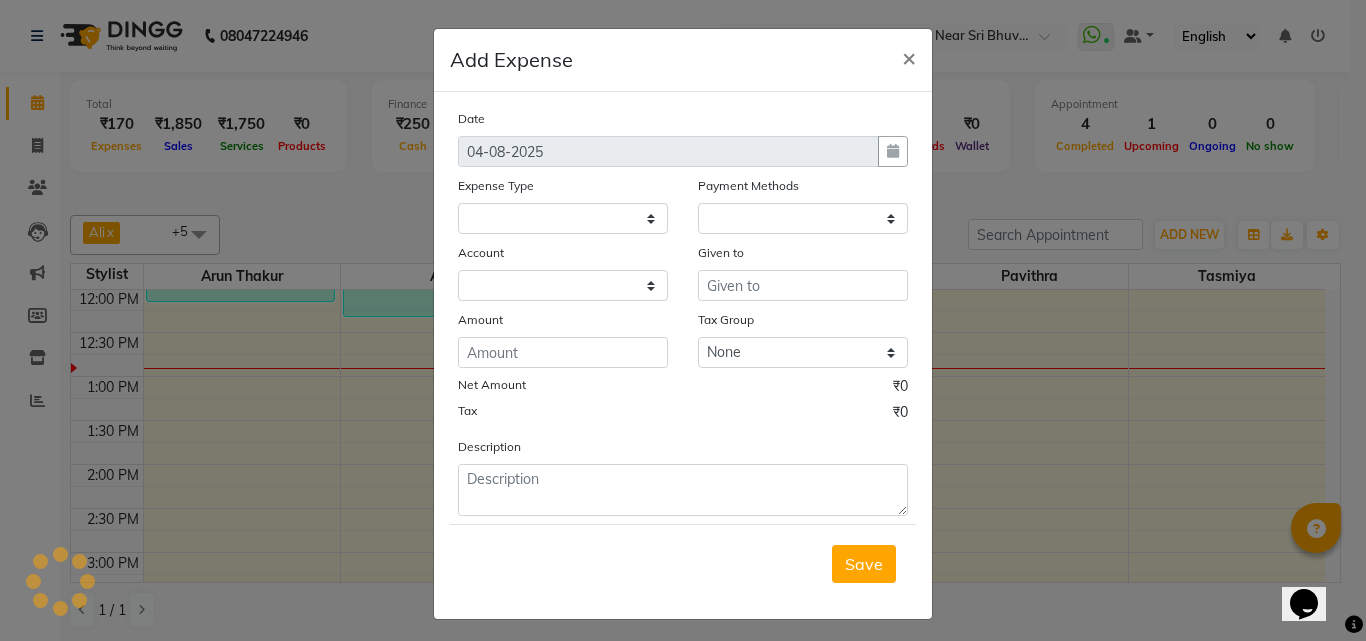 select on "1" 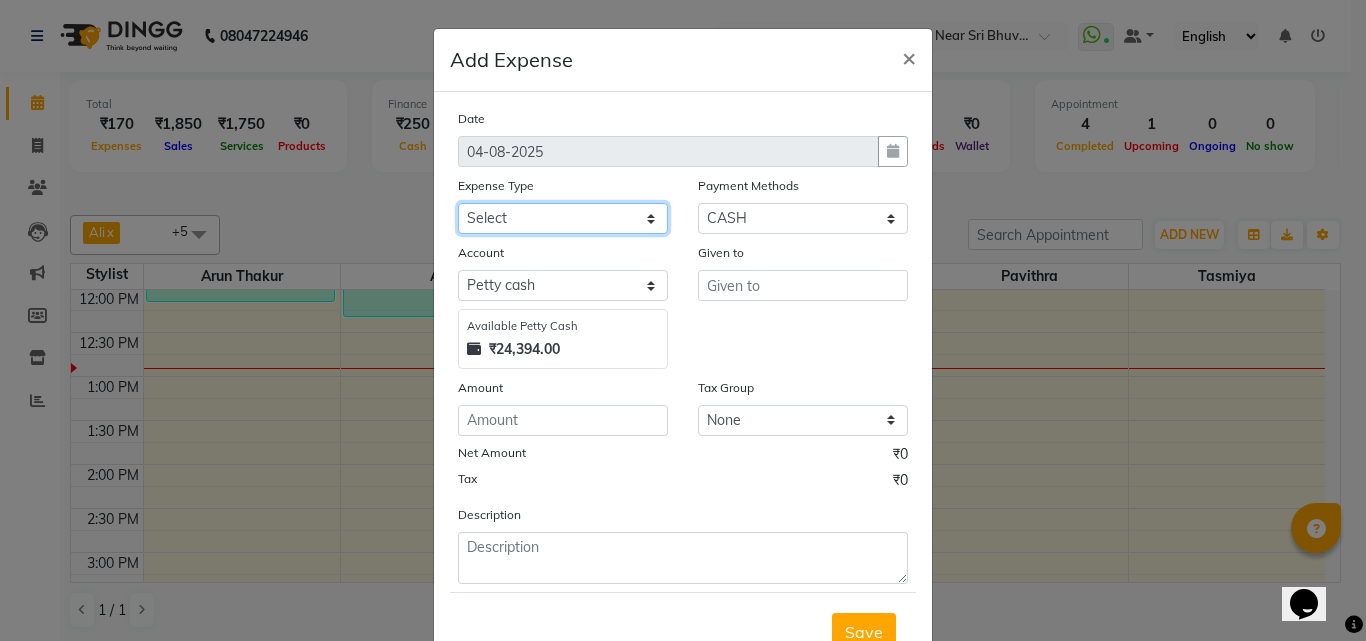 click on "Select Abid Ali Afsar Ahemed Arun Thakur Bank charges Cash transfer to bank Cash transfer to hub Client Snacks Clinical charges Govt fee House Exp Loan Repayment Maintenance Marketing Miscellaneous Other Pavithra Pigmi Janaradhan Pigmi Sudeep Pigmi VRS Previous month exp Product Pulak Raj Jain Rajani Maid Riyasat Salary Salon Equipment salon rent Santhosh Kumar Shwetha S Jain Siraj Staff Room Rent Staff Snacks Staff Tip Sulochana Tasmiya Tax Utilities" 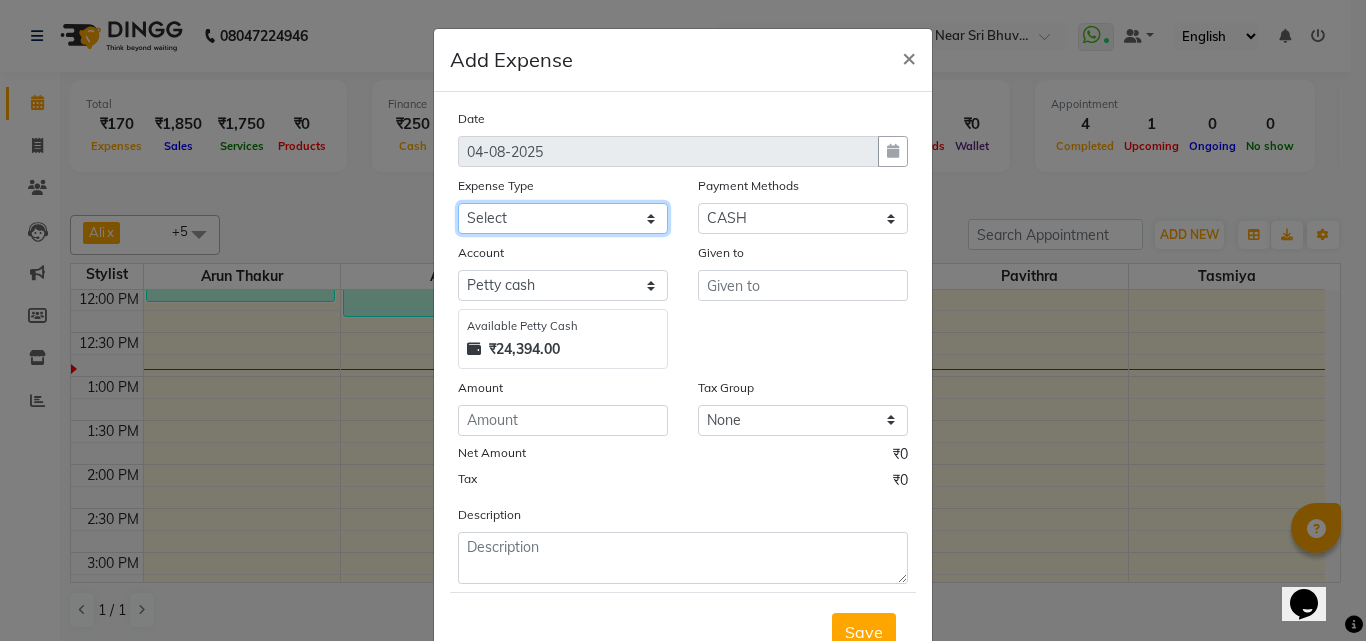 select on "5541" 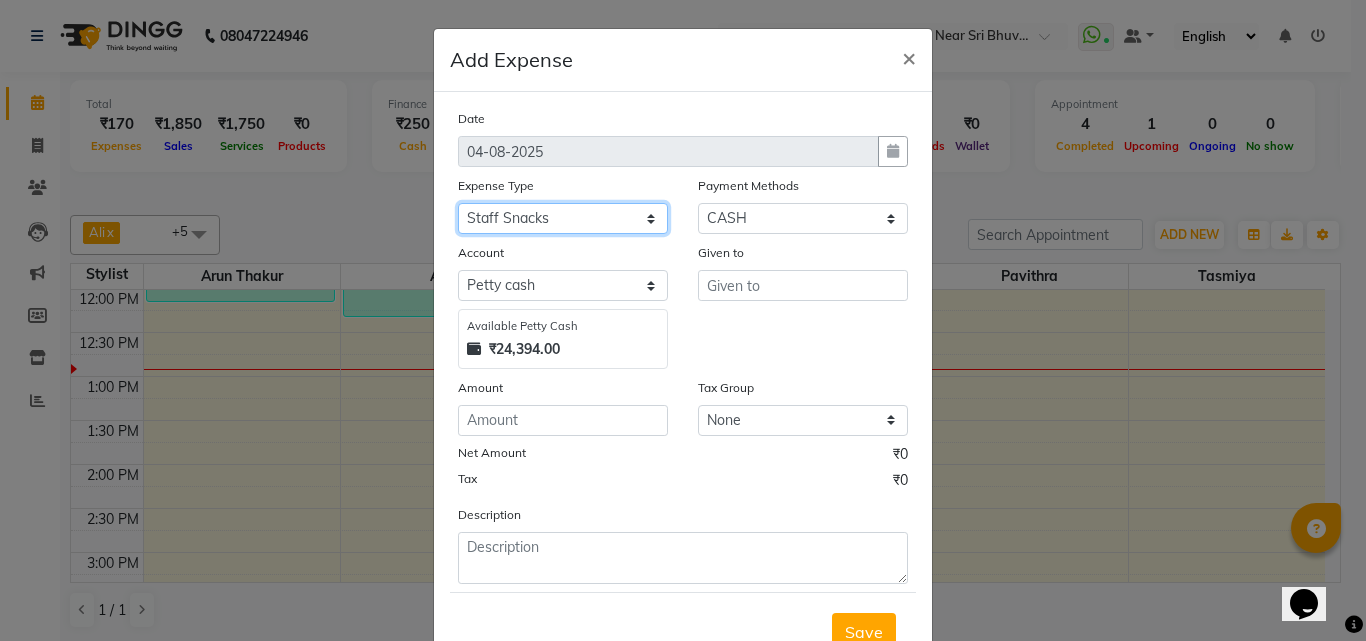 click on "Select Abid Ali Afsar Ahemed Arun Thakur Bank charges Cash transfer to bank Cash transfer to hub Client Snacks Clinical charges Govt fee House Exp Loan Repayment Maintenance Marketing Miscellaneous Other Pavithra Pigmi Janaradhan Pigmi Sudeep Pigmi VRS Previous month exp Product Pulak Raj Jain Rajani Maid Riyasat Salary Salon Equipment salon rent Santhosh Kumar Shwetha S Jain Siraj Staff Room Rent Staff Snacks Staff Tip Sulochana Tasmiya Tax Utilities" 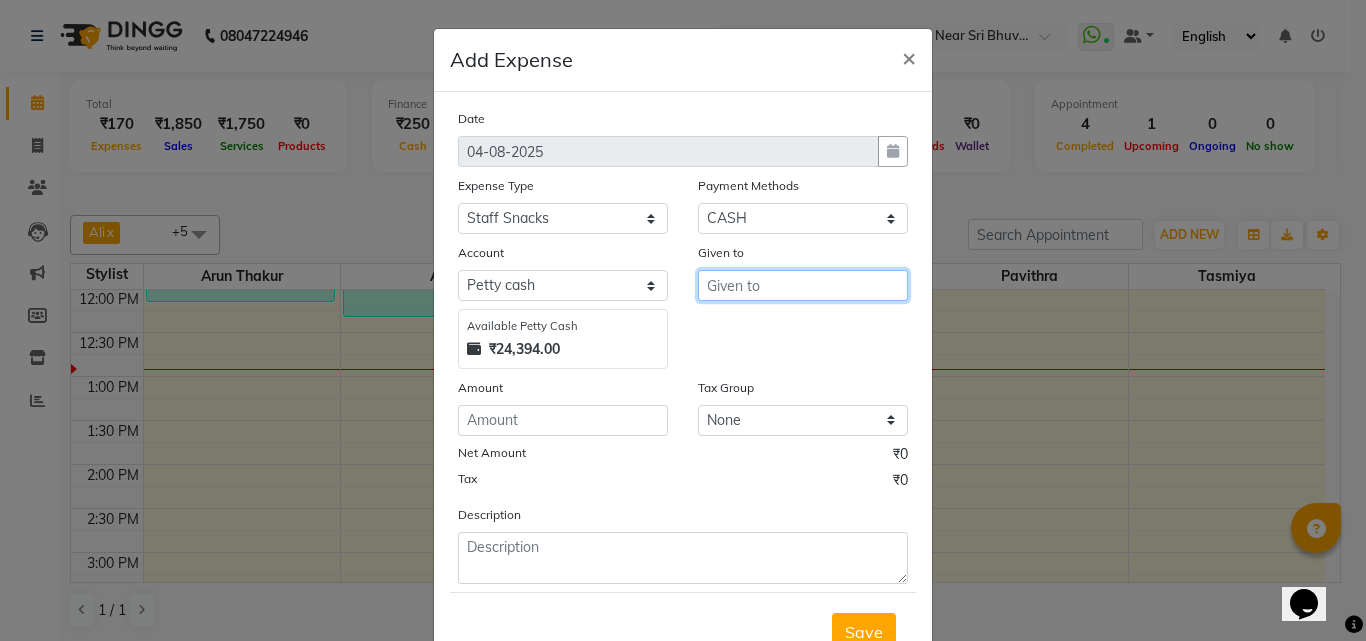 click at bounding box center (803, 285) 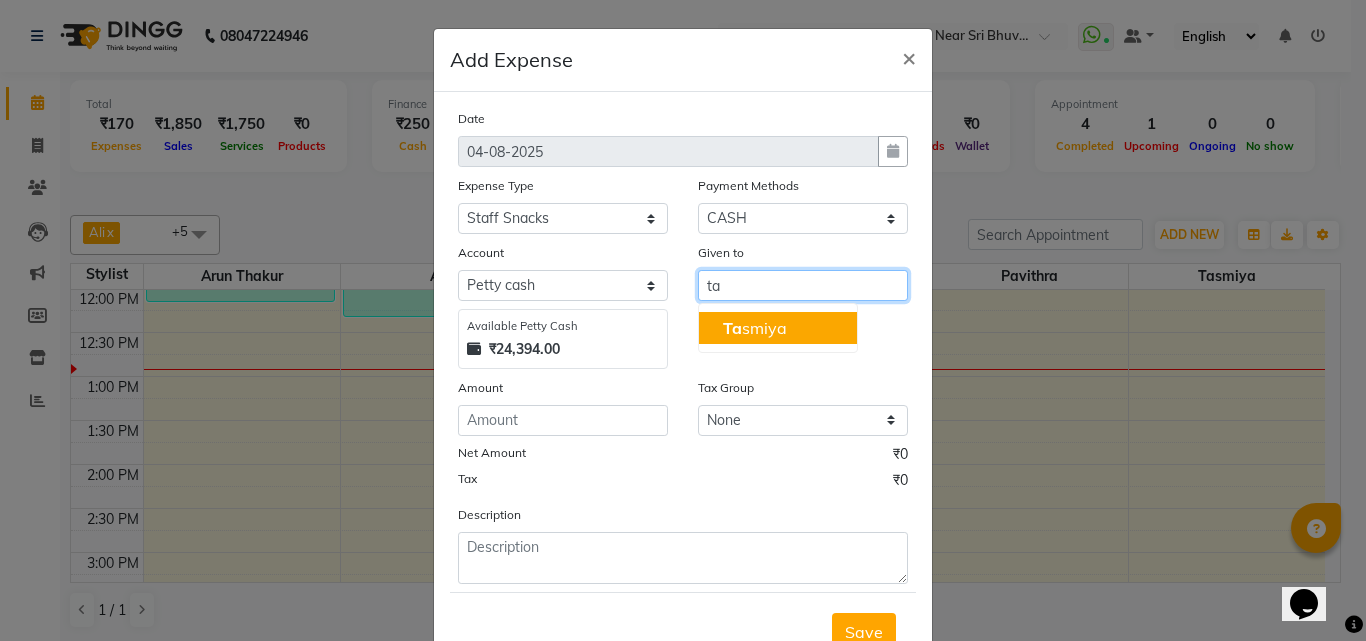click on "[FIRST]" at bounding box center (755, 328) 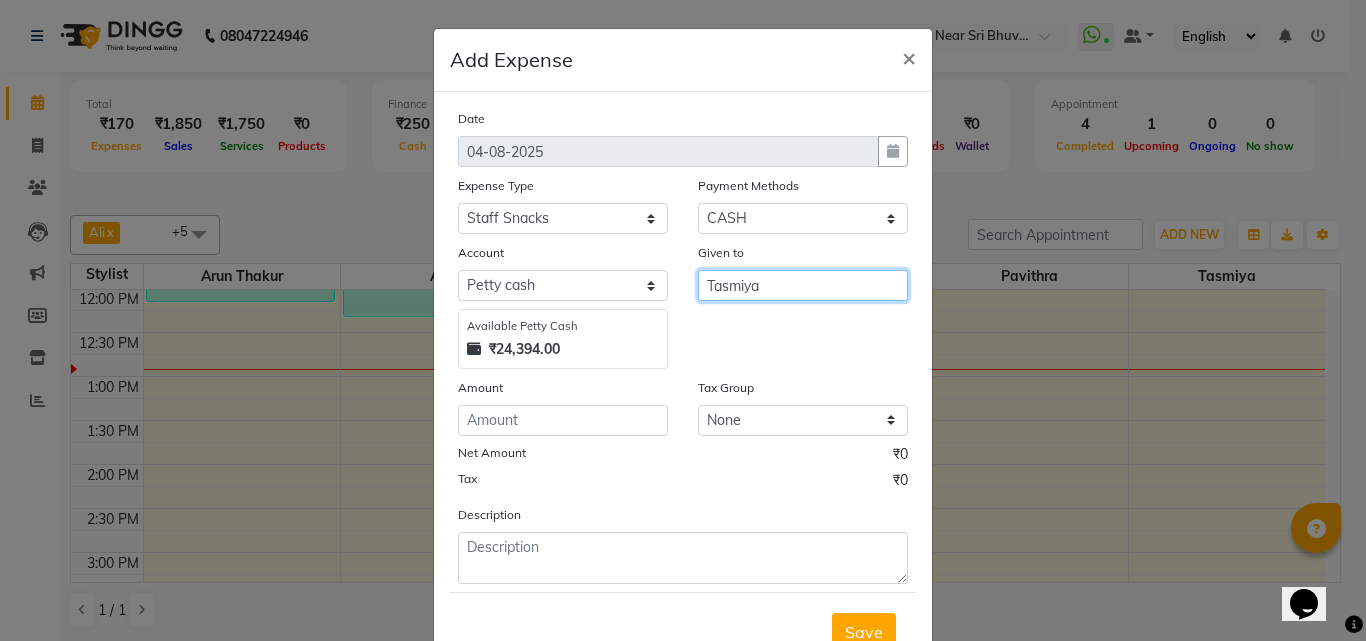 type on "Tasmiya" 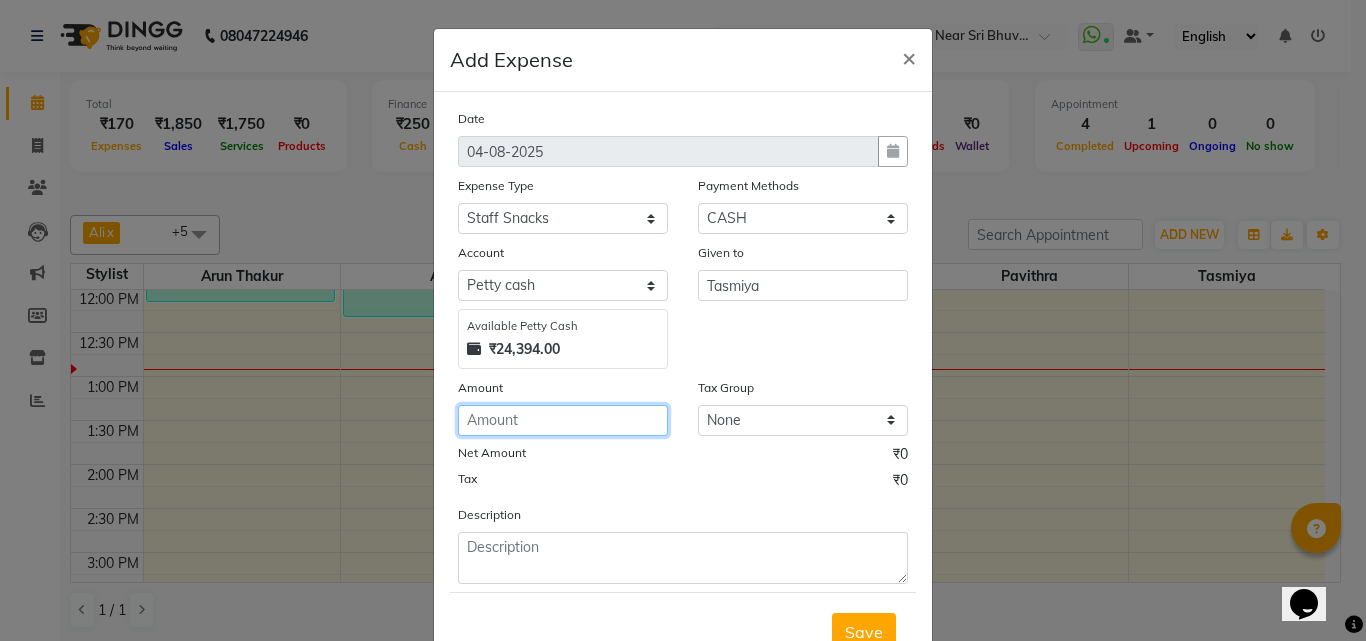 click 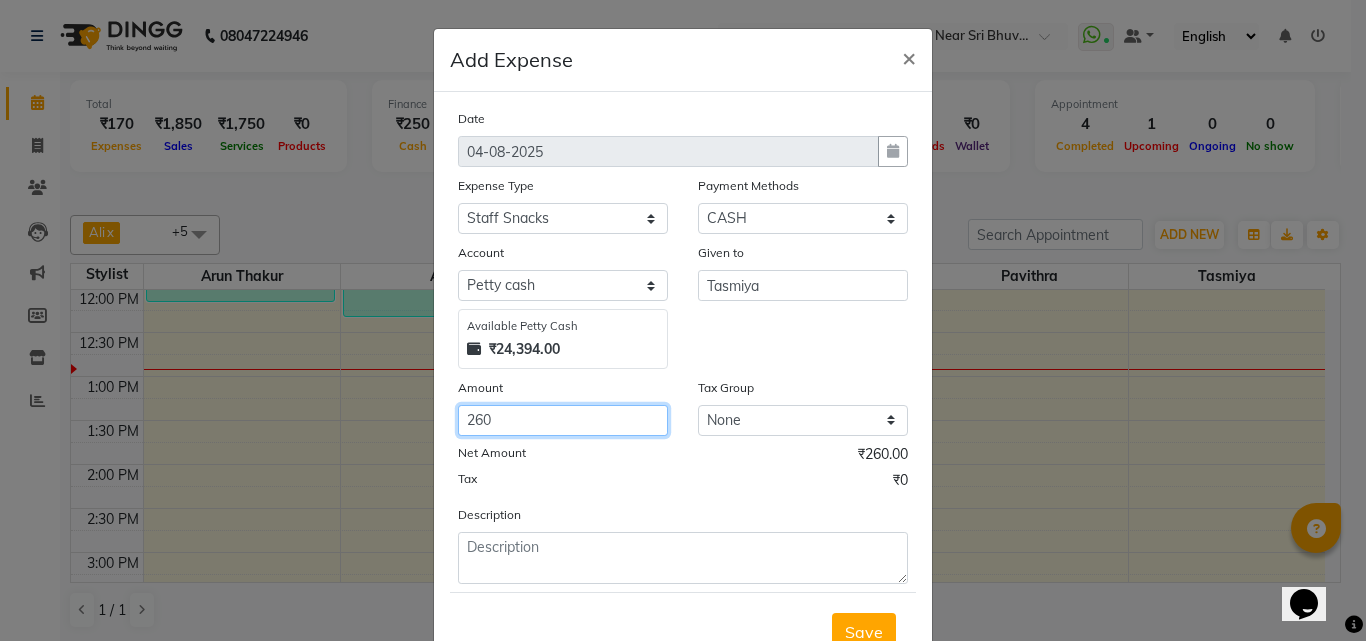type on "260" 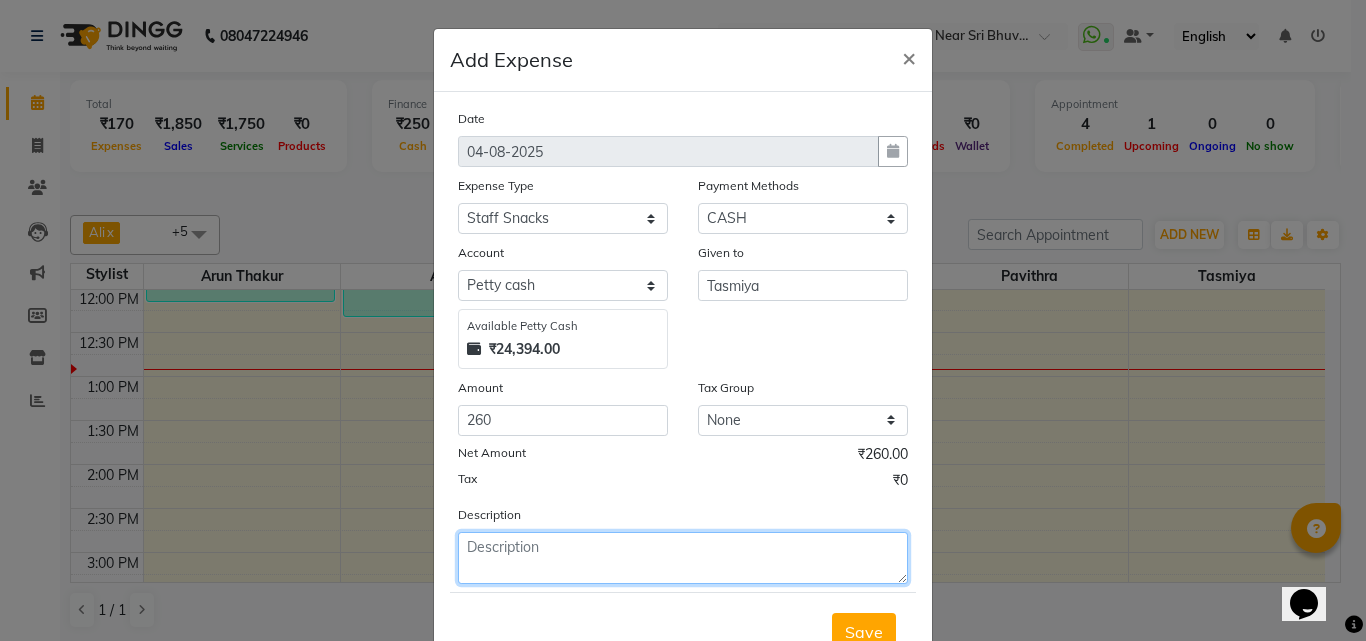 click 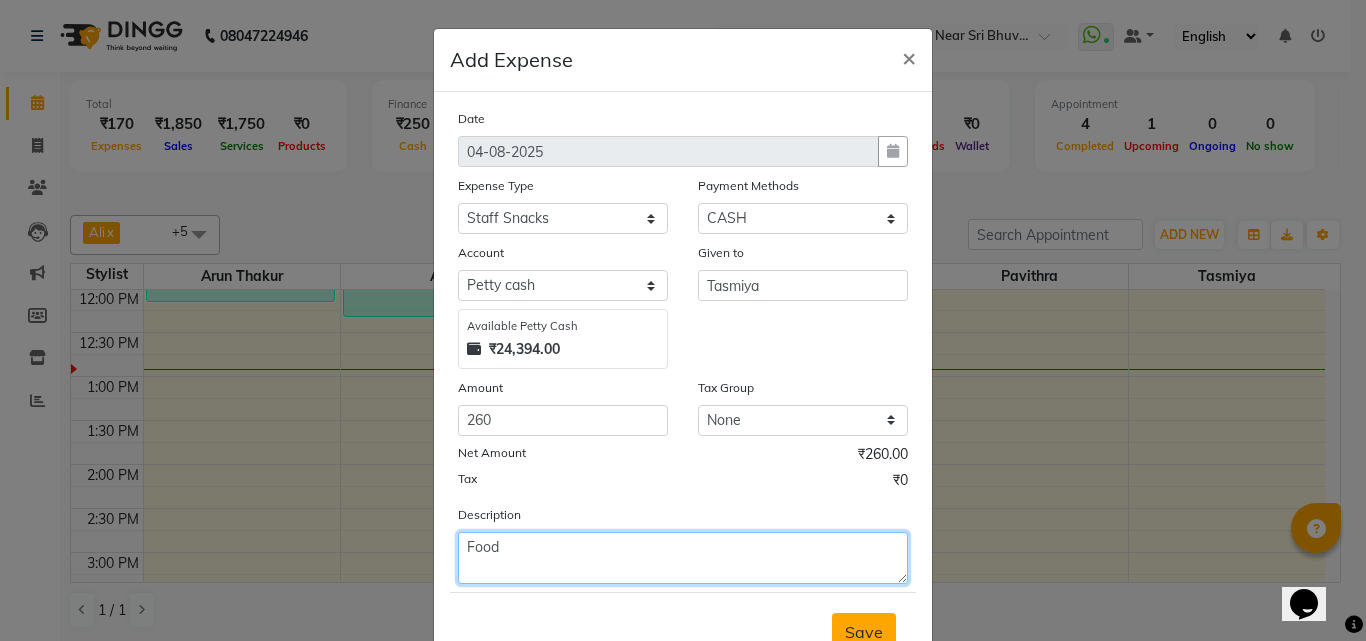 type on "Food" 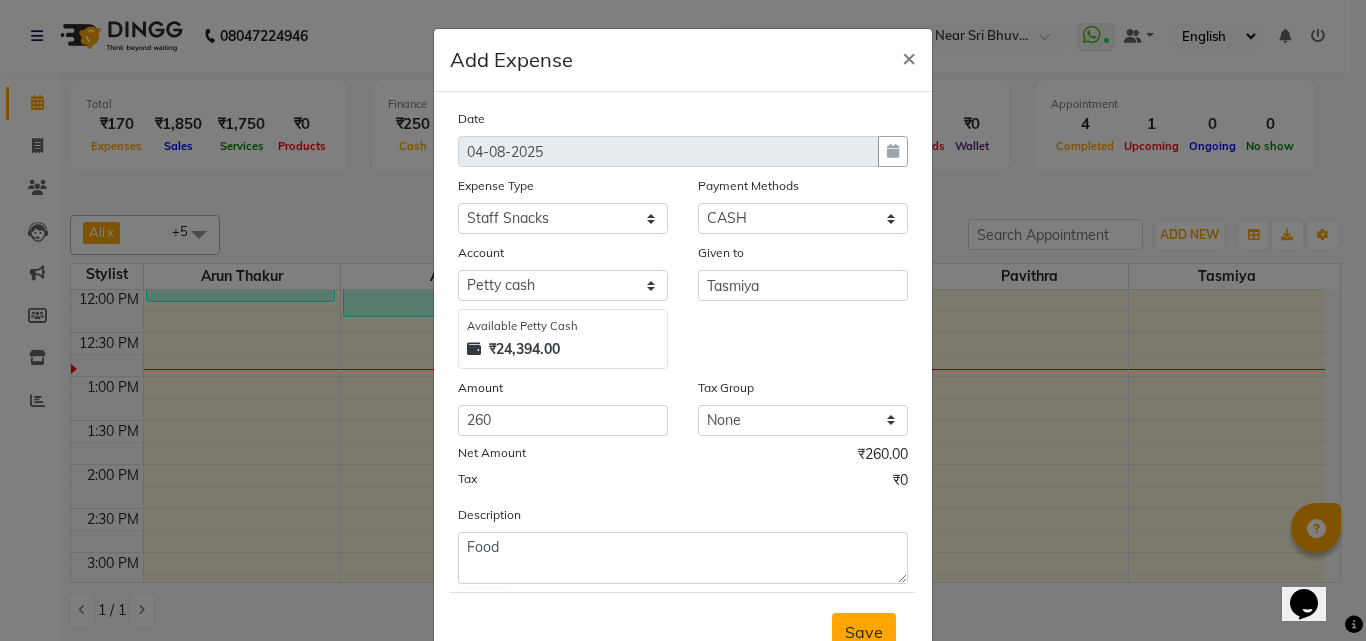 click on "Save" at bounding box center (864, 632) 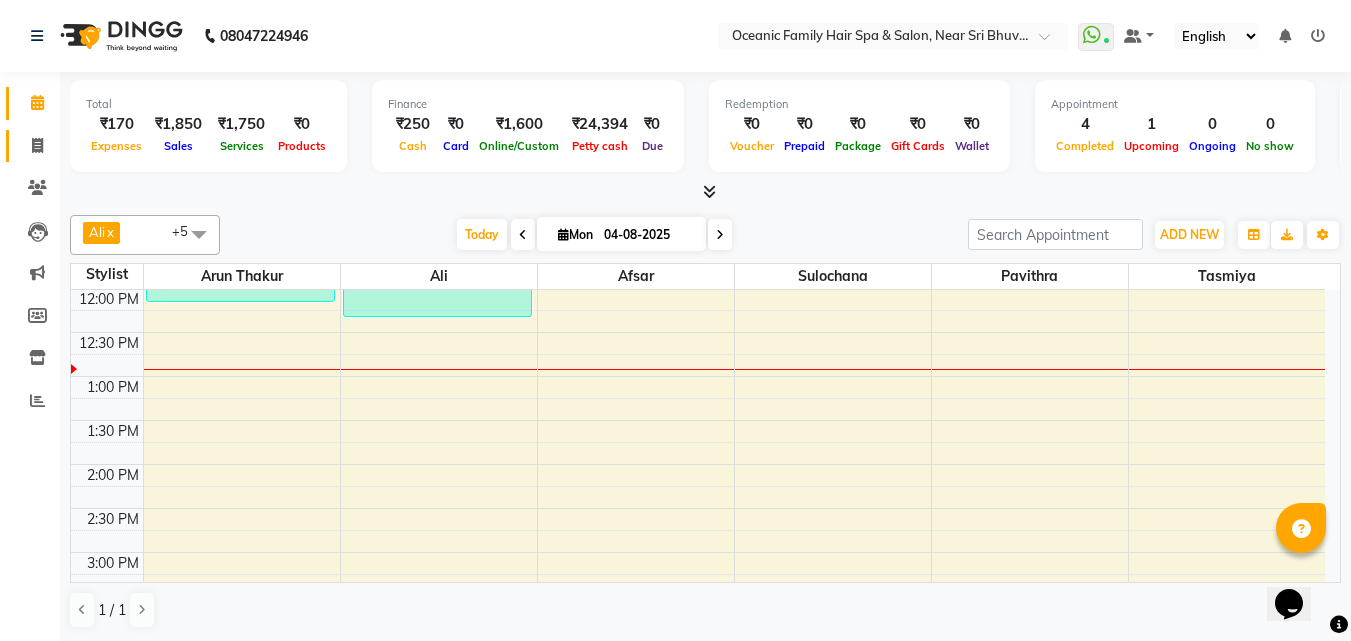 drag, startPoint x: 486, startPoint y: 24, endPoint x: 38, endPoint y: 151, distance: 465.6533 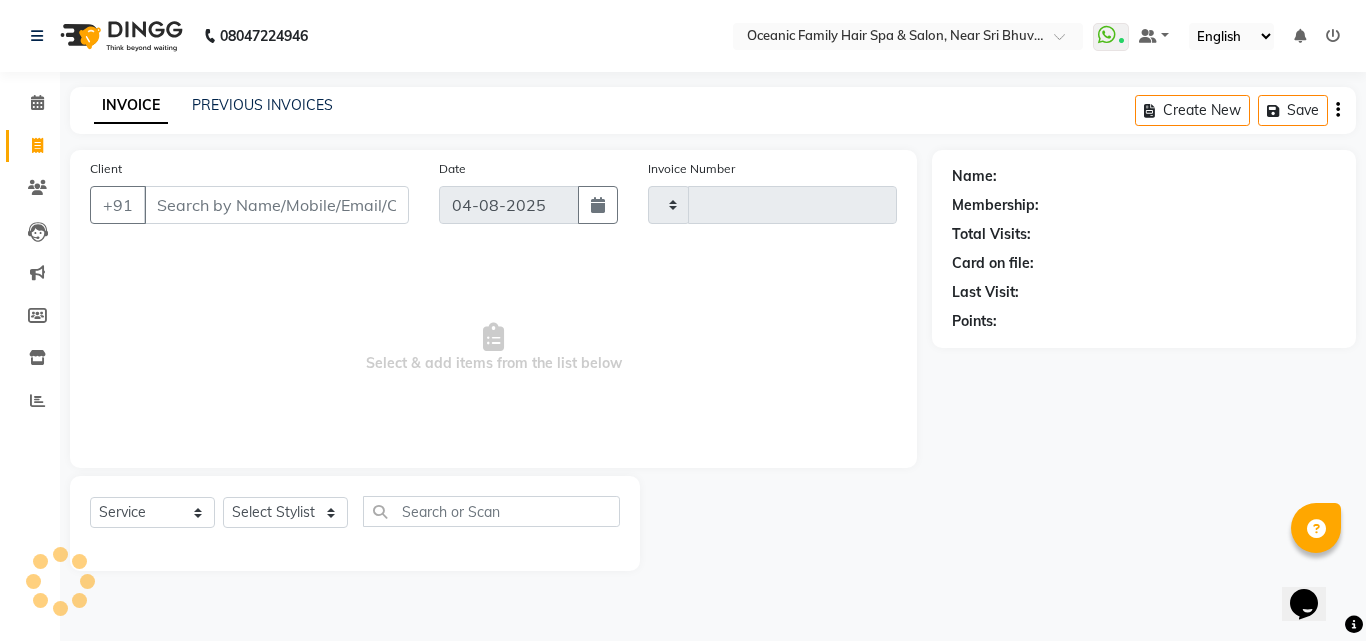 type on "2537" 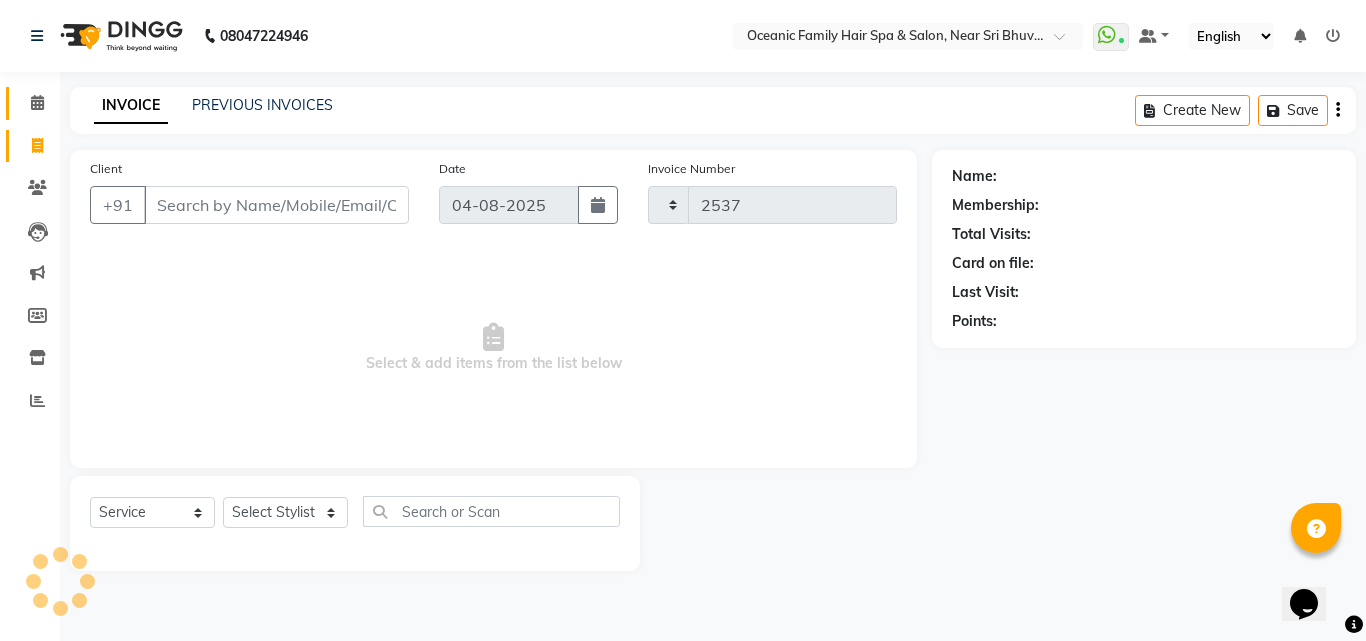select on "4366" 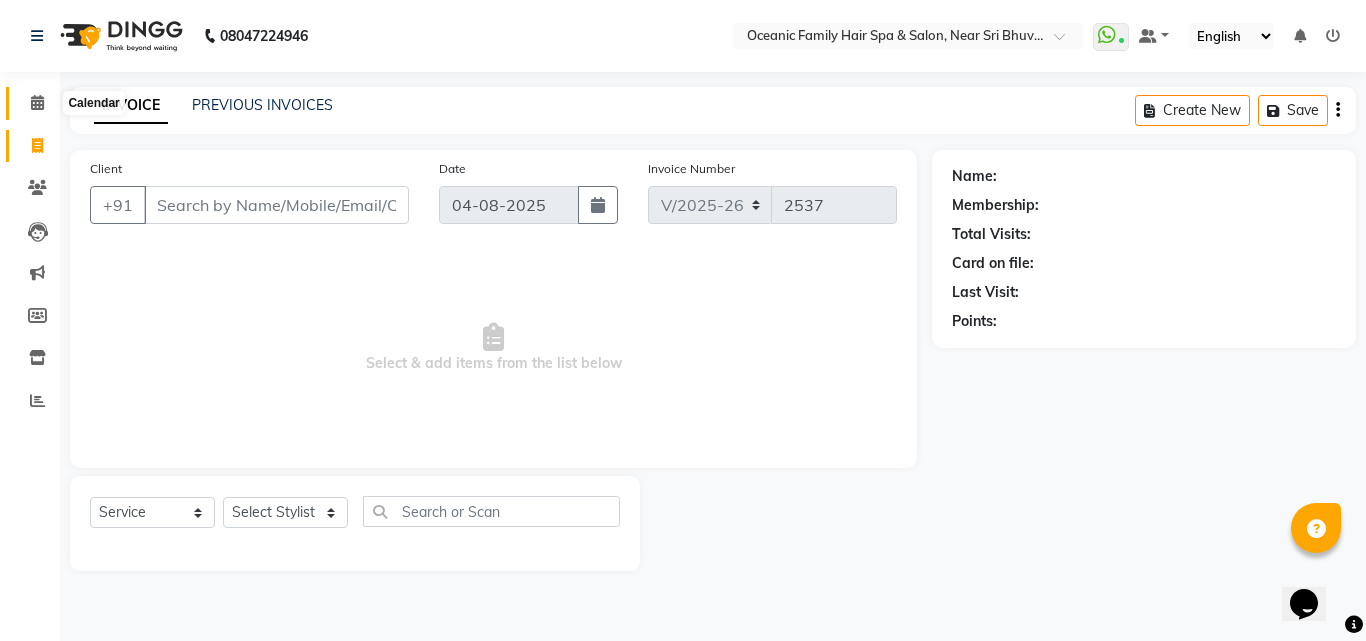 click 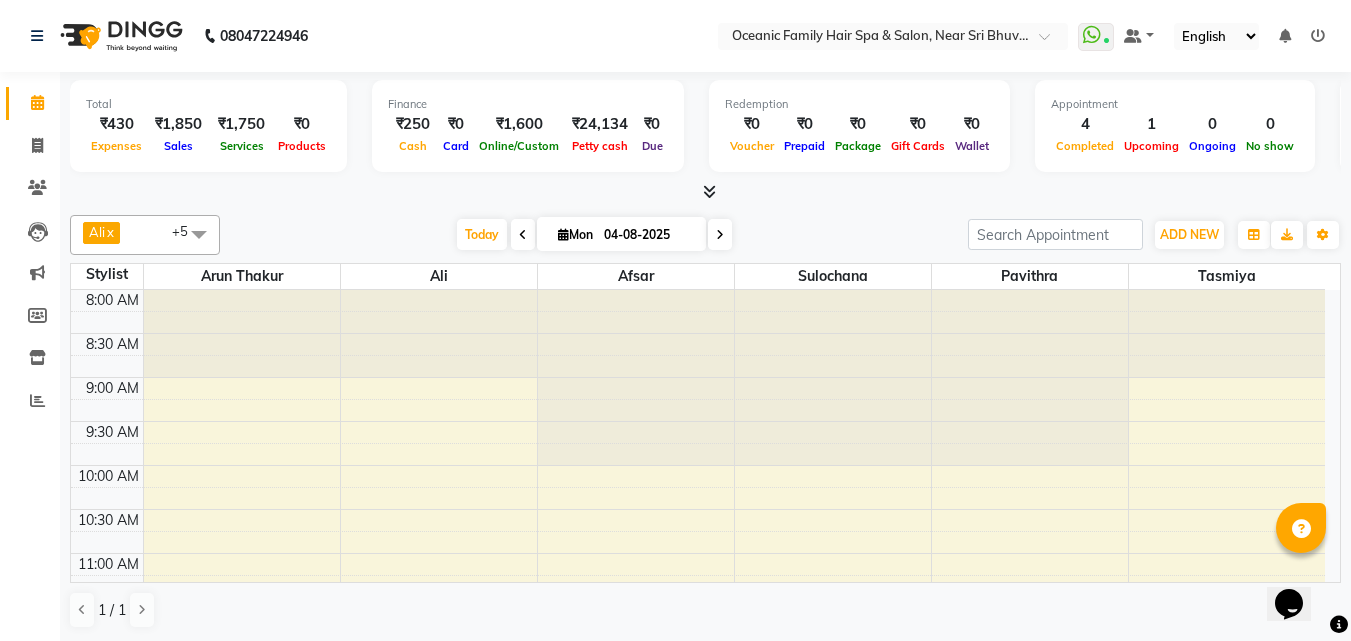 scroll, scrollTop: 0, scrollLeft: 0, axis: both 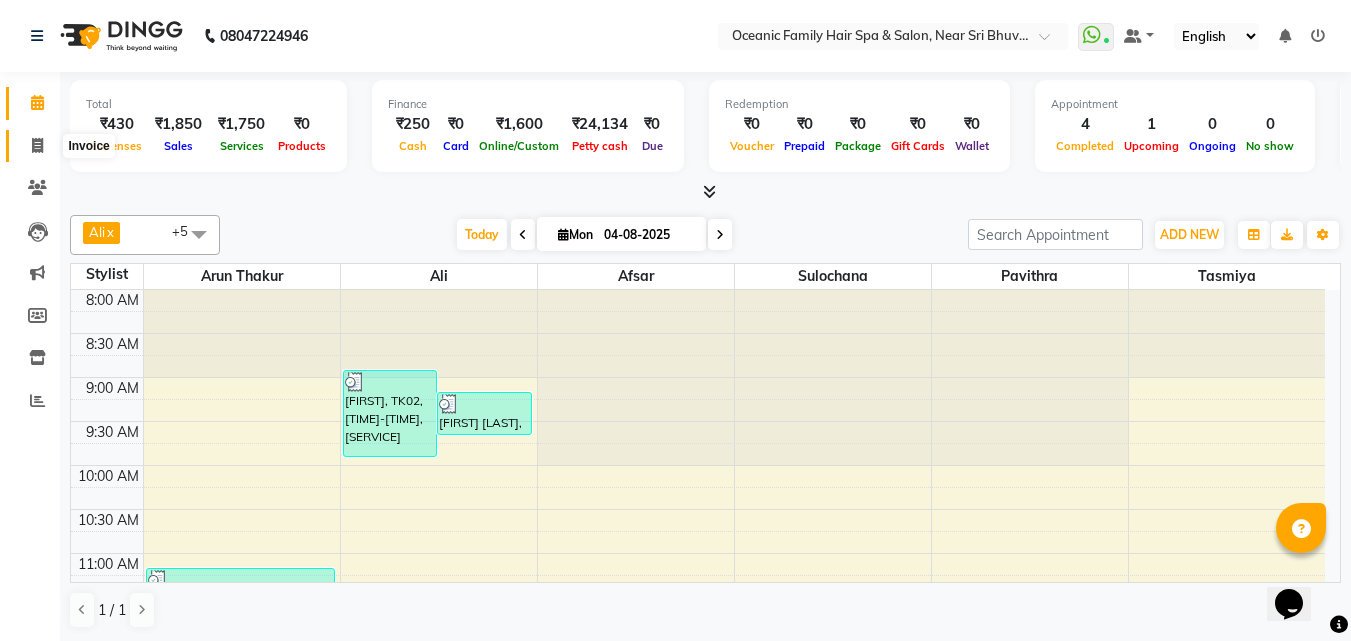 click 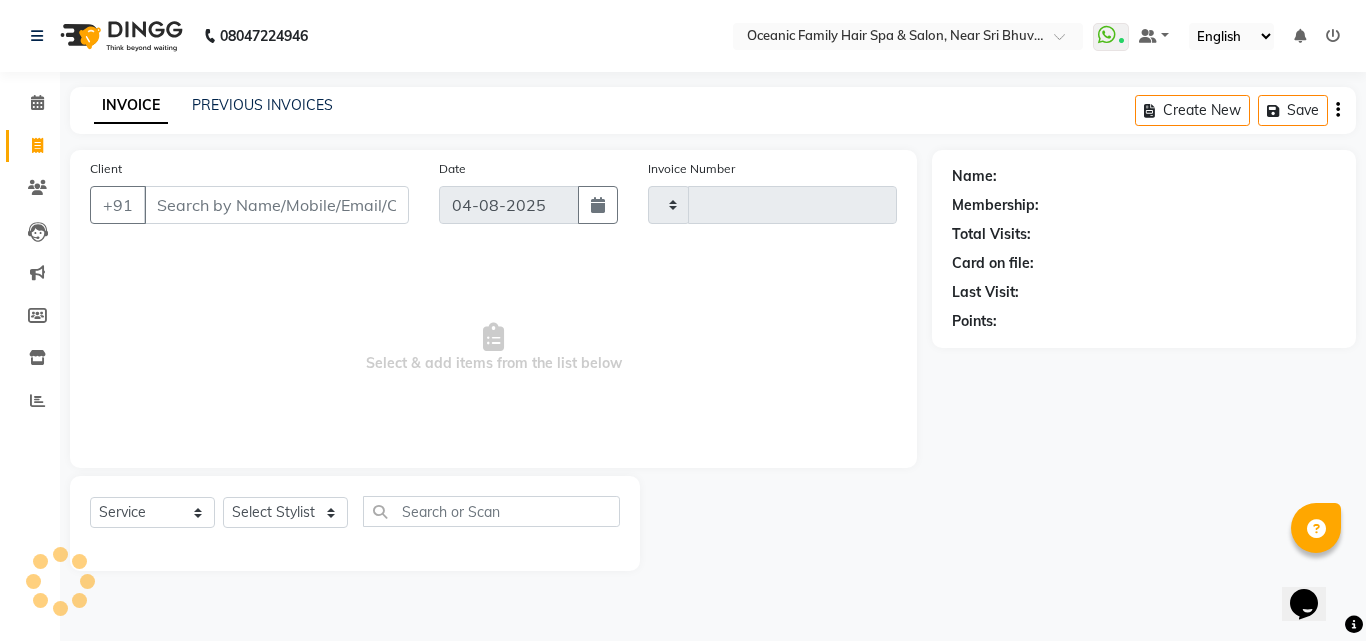 type on "2537" 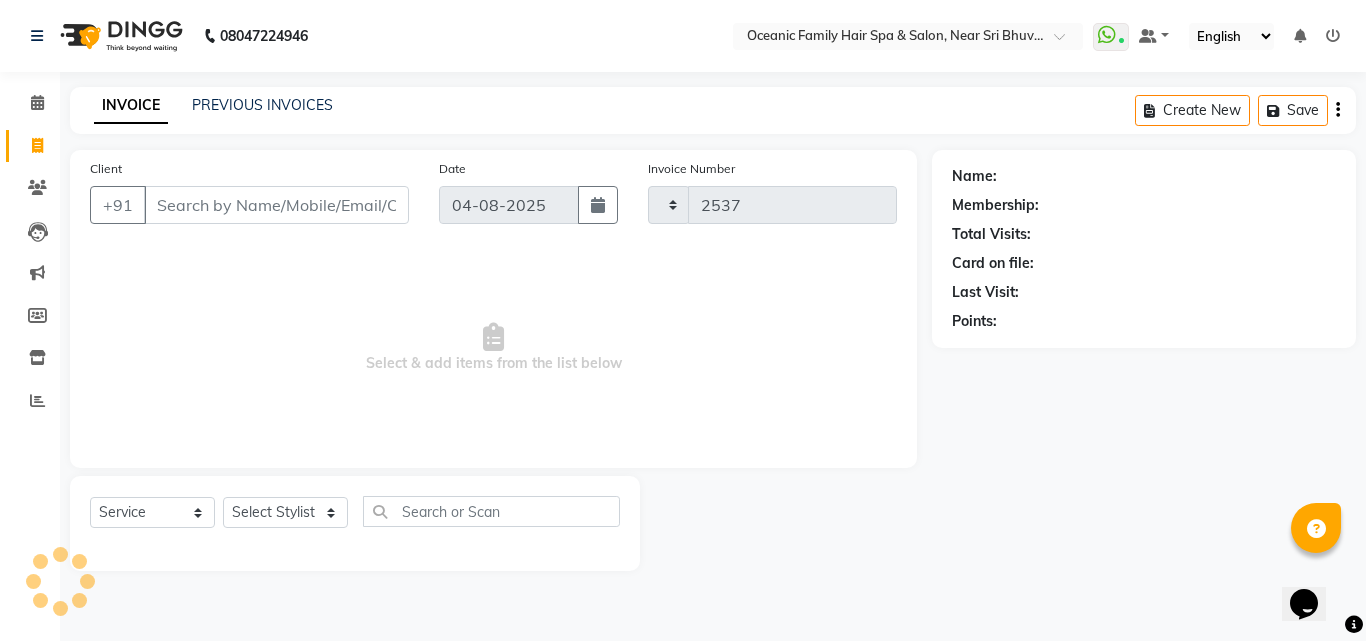 select on "4366" 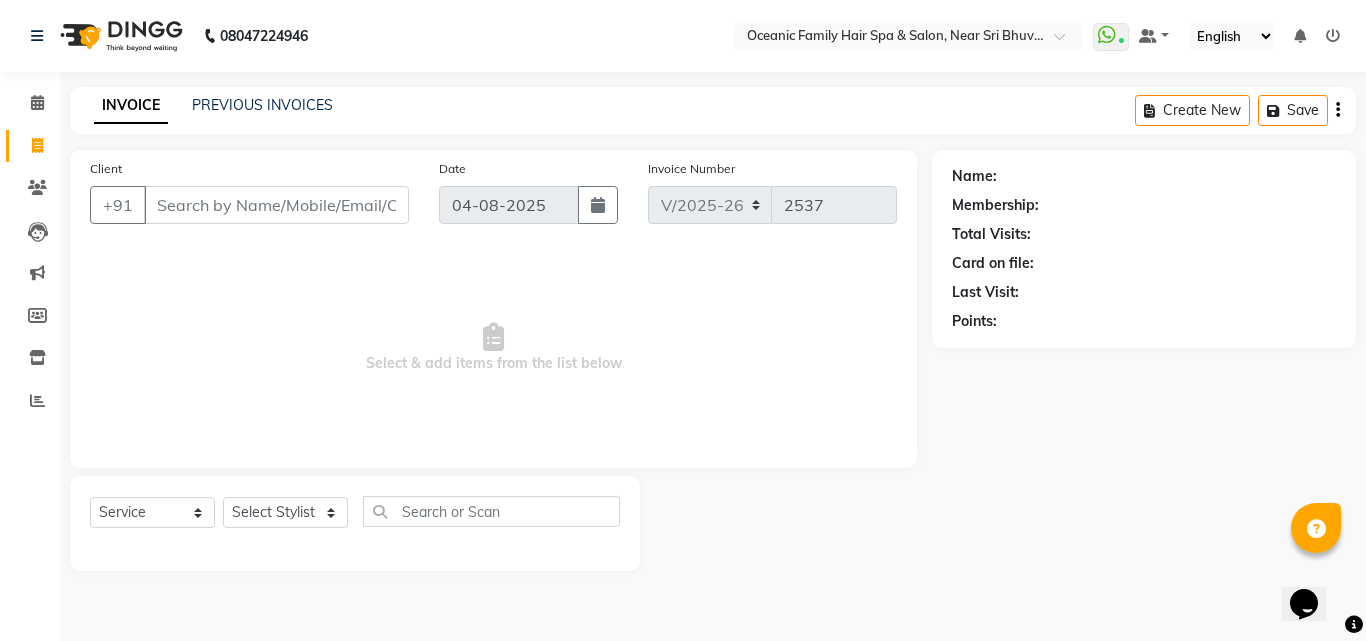 click on "Client" at bounding box center [276, 205] 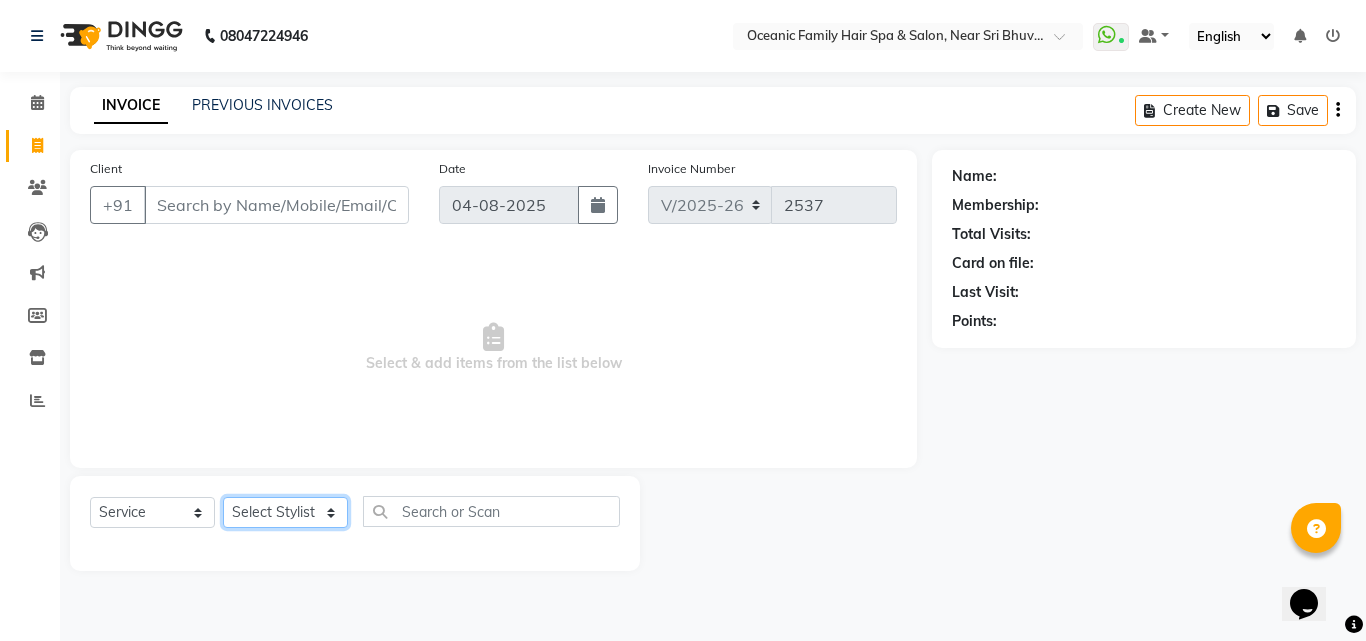 drag, startPoint x: 283, startPoint y: 515, endPoint x: 283, endPoint y: 504, distance: 11 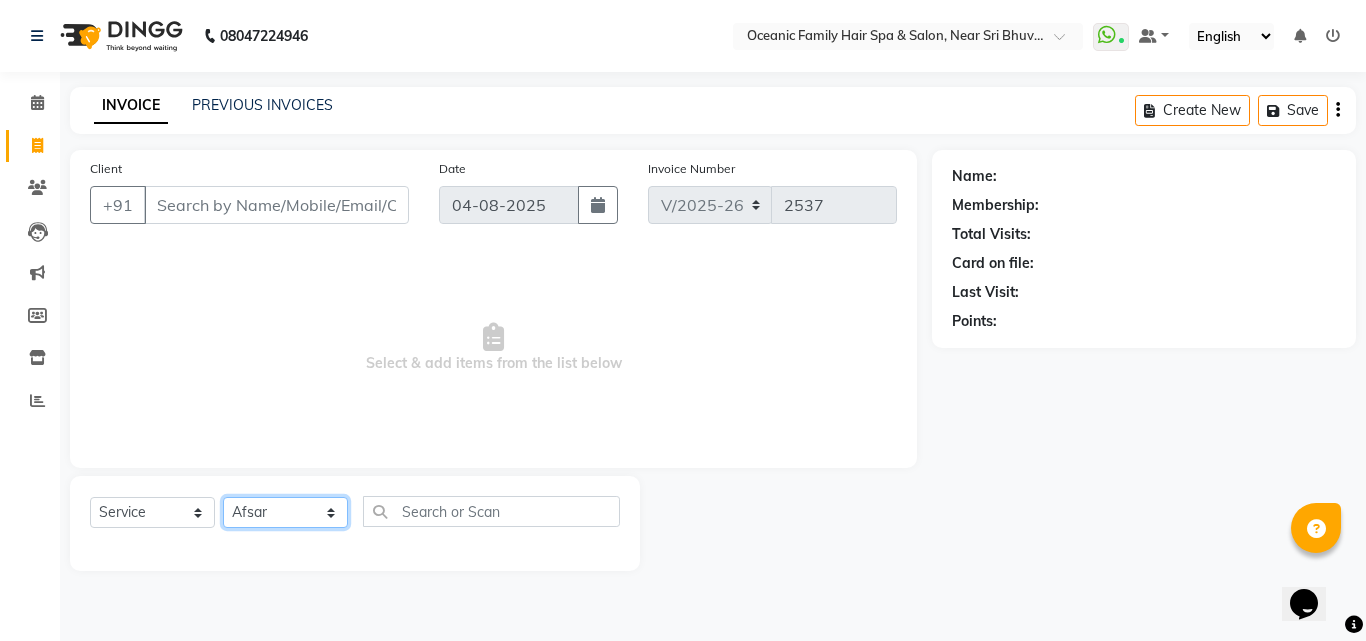 click on "Select Stylist Afsar Ali Arun Thakur Pavithra Rajani Shwetha S Jain Siraj Sulochana Tasmiya" 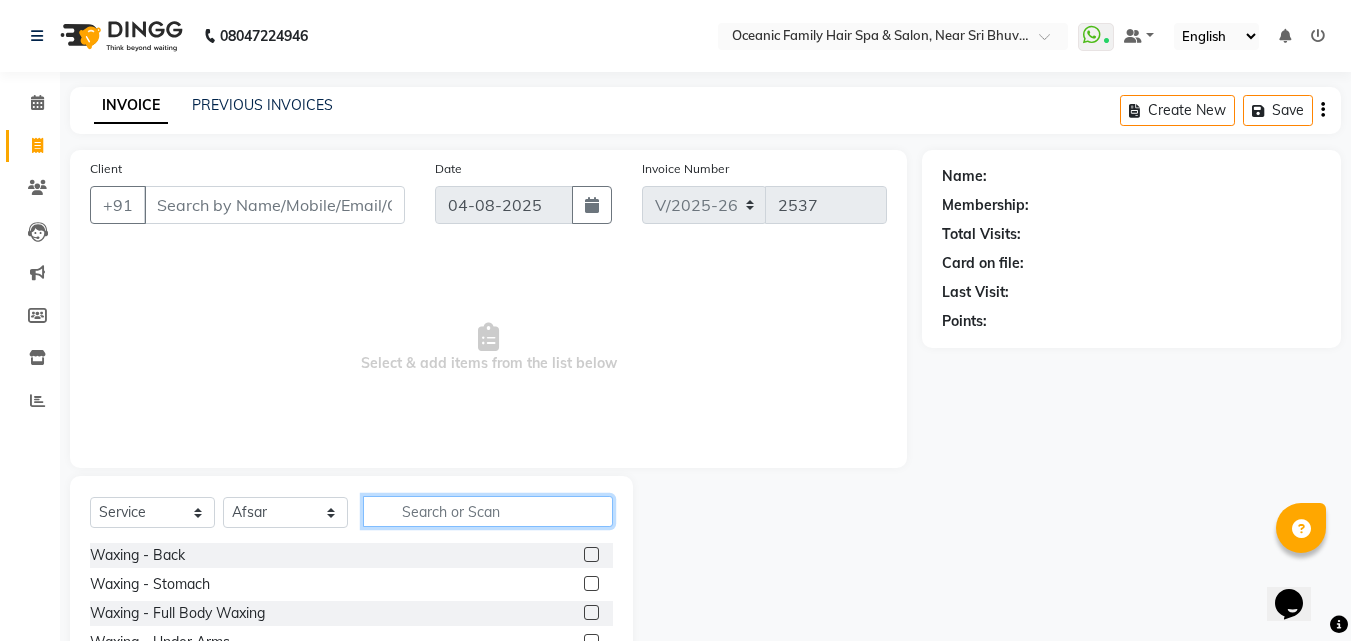 click 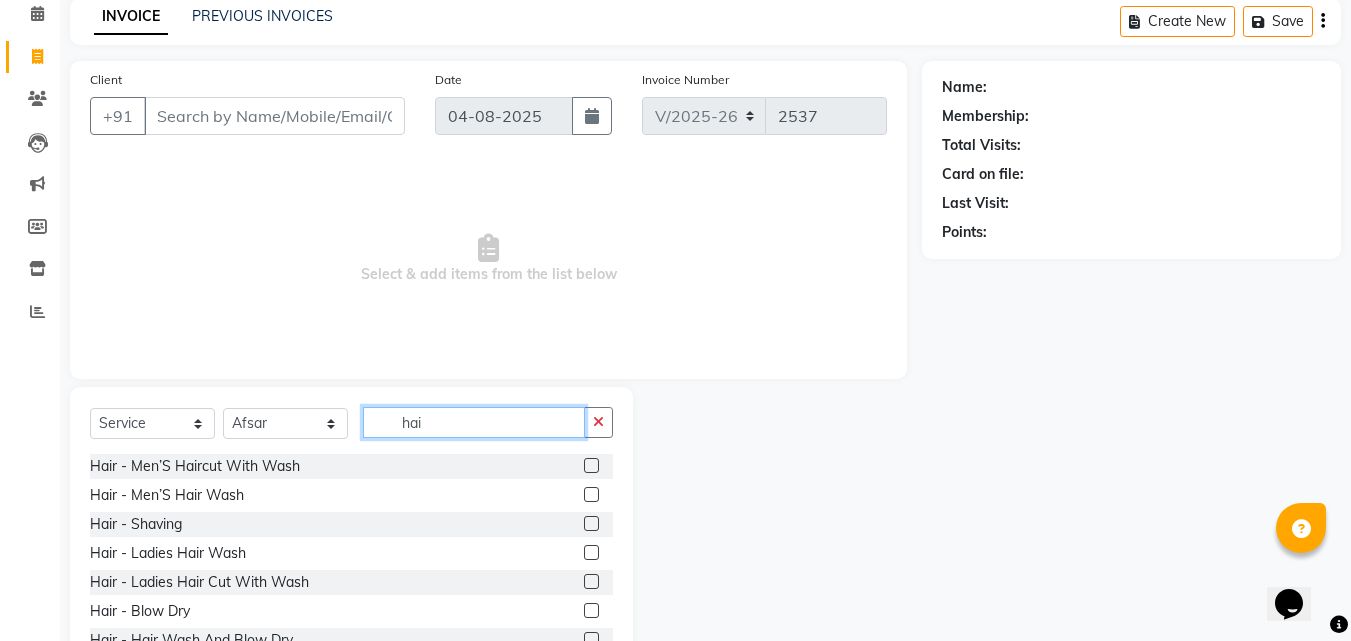 scroll, scrollTop: 160, scrollLeft: 0, axis: vertical 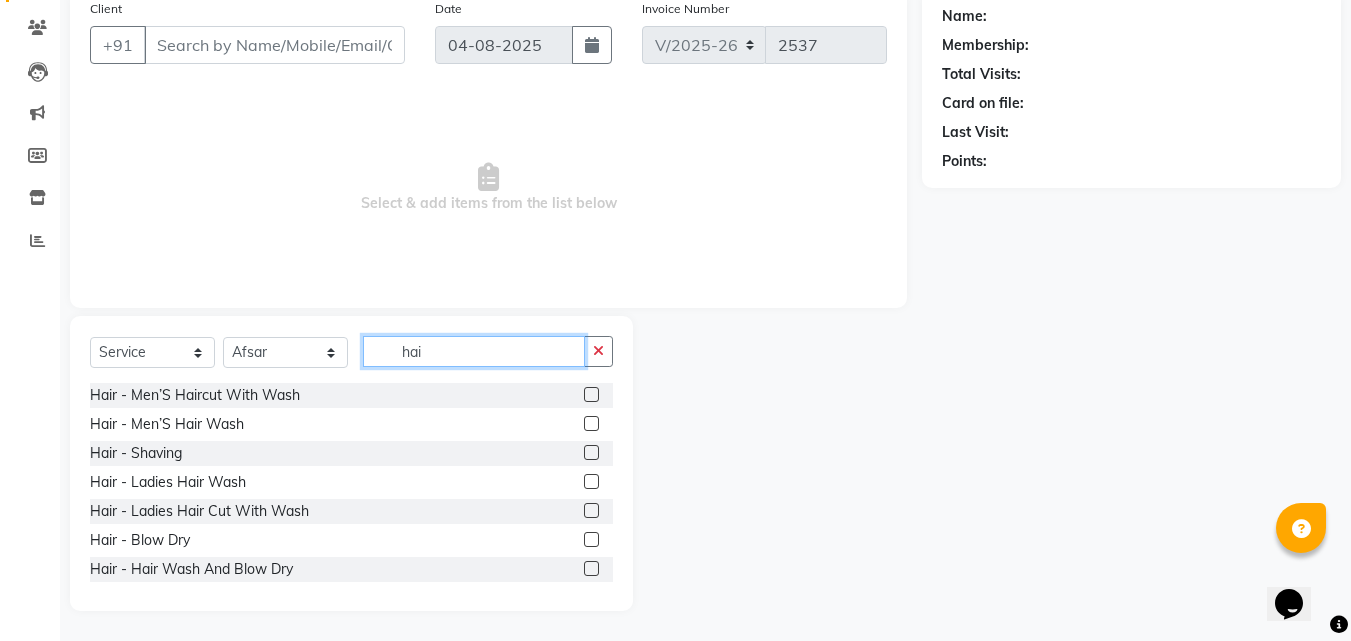 type on "hai" 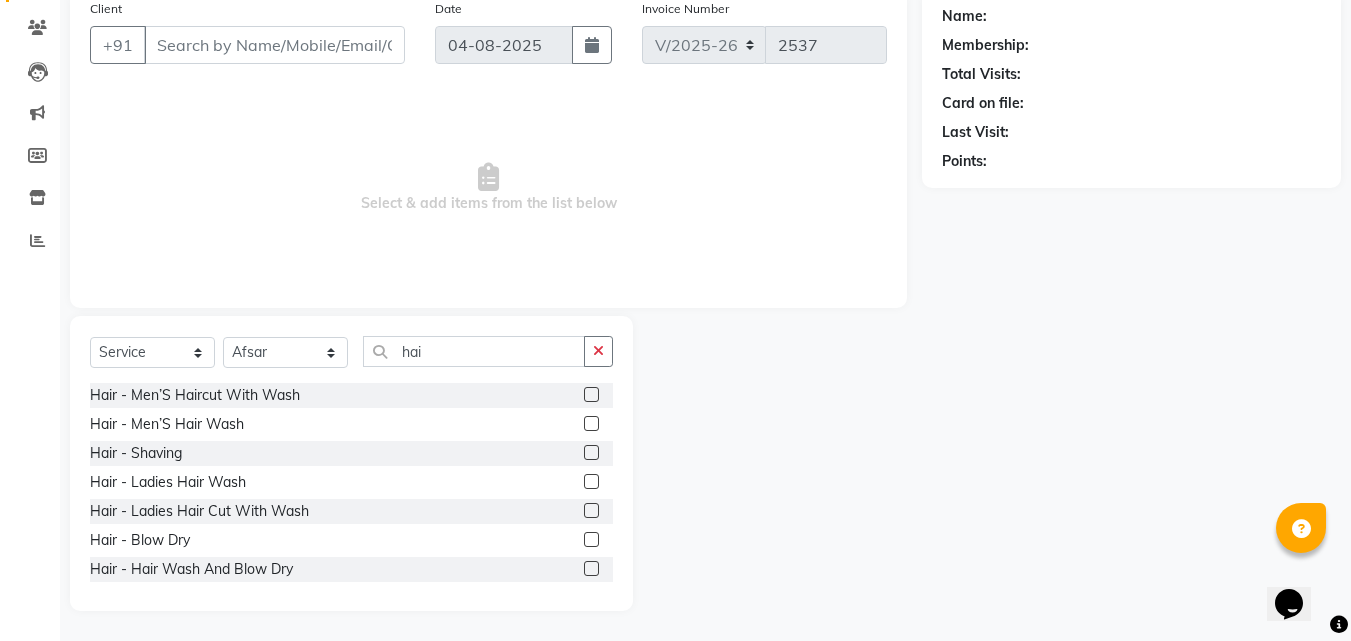 click 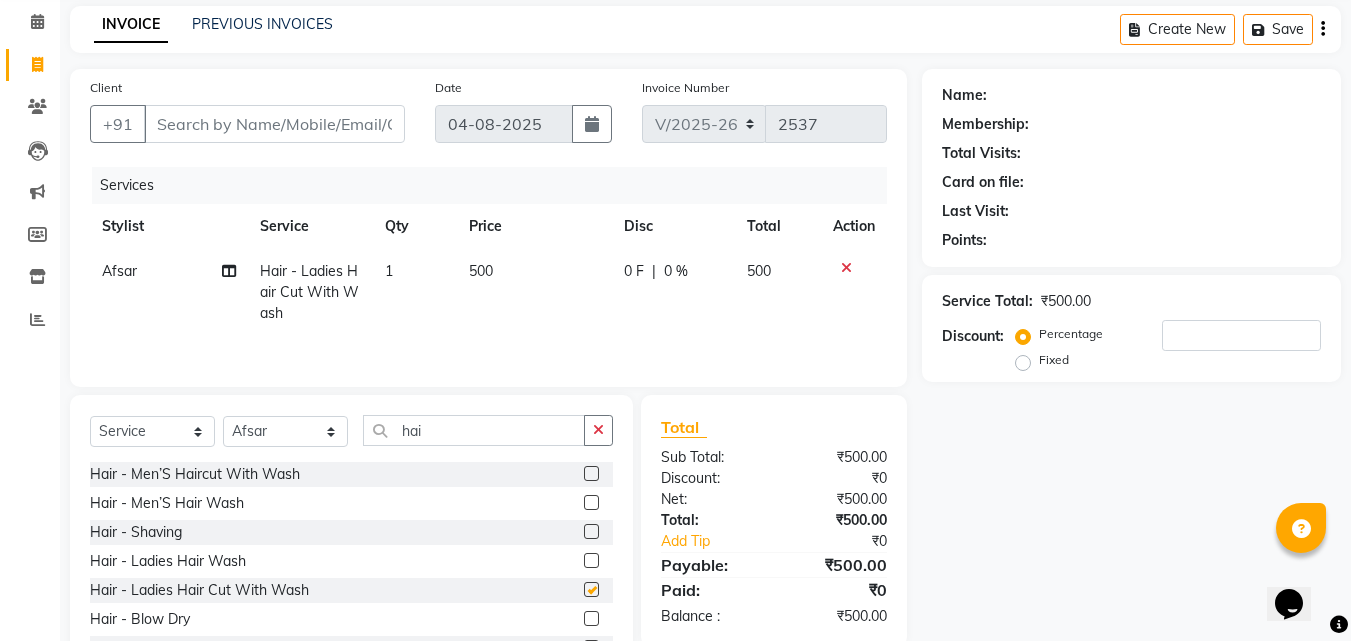 checkbox on "false" 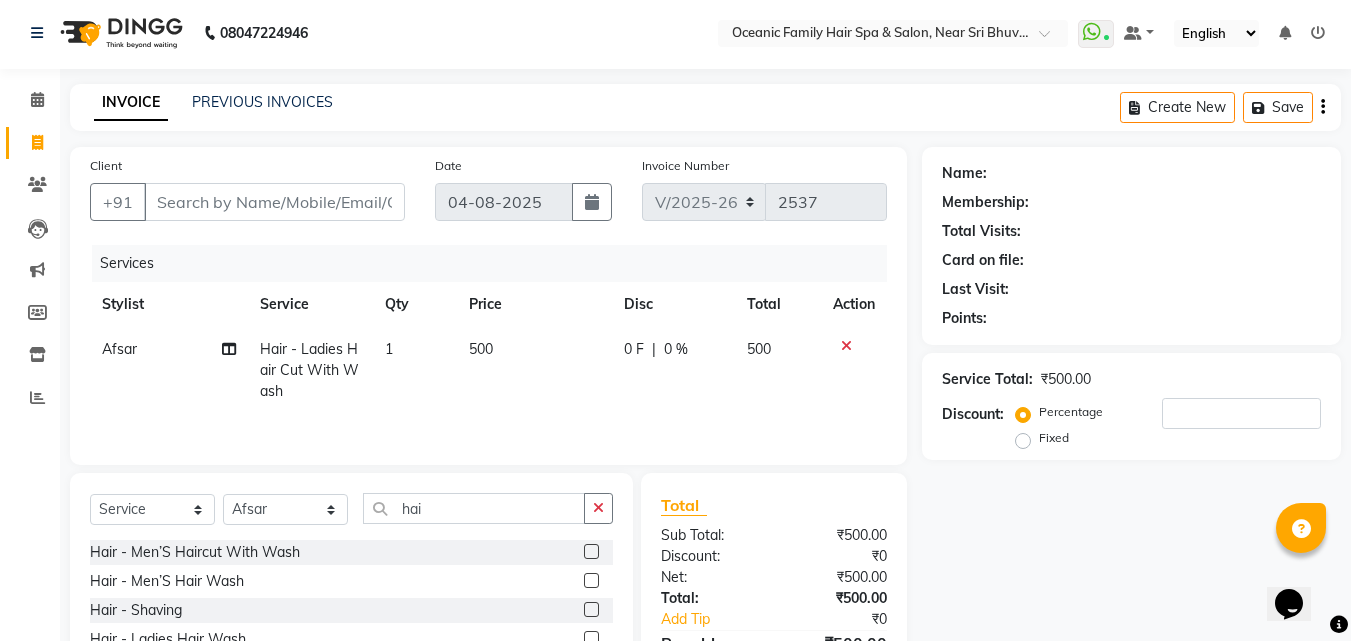 scroll, scrollTop: 0, scrollLeft: 0, axis: both 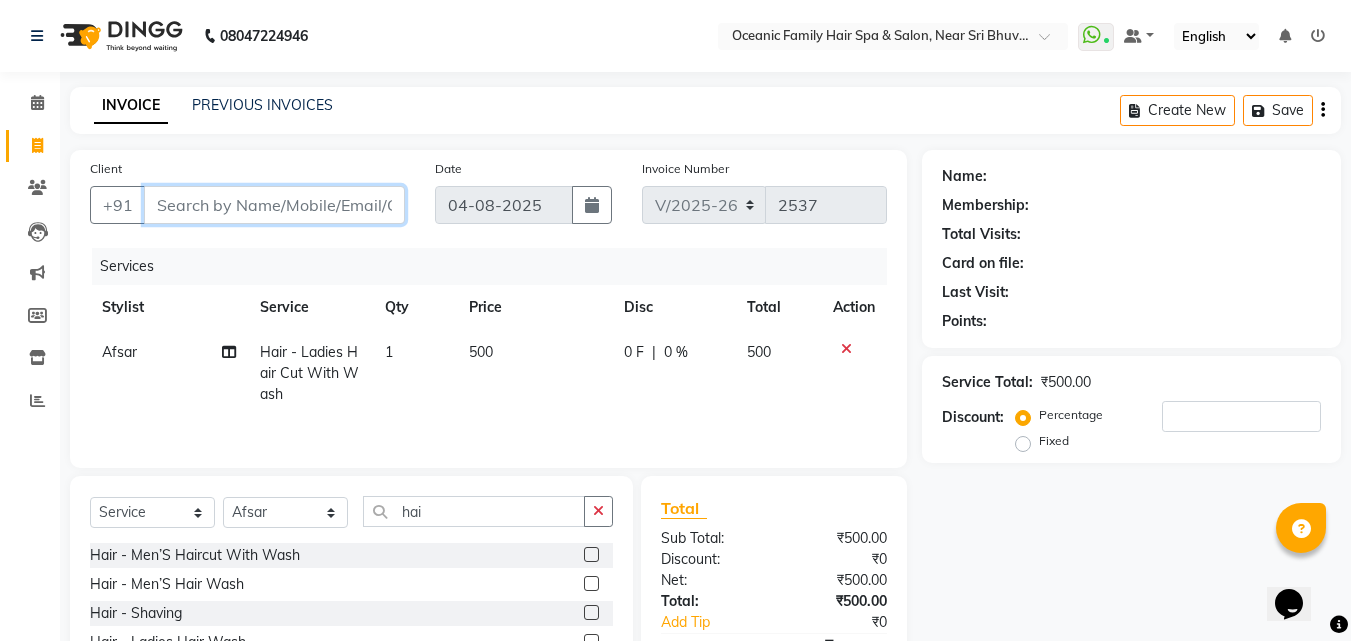 drag, startPoint x: 213, startPoint y: 211, endPoint x: 200, endPoint y: 210, distance: 13.038404 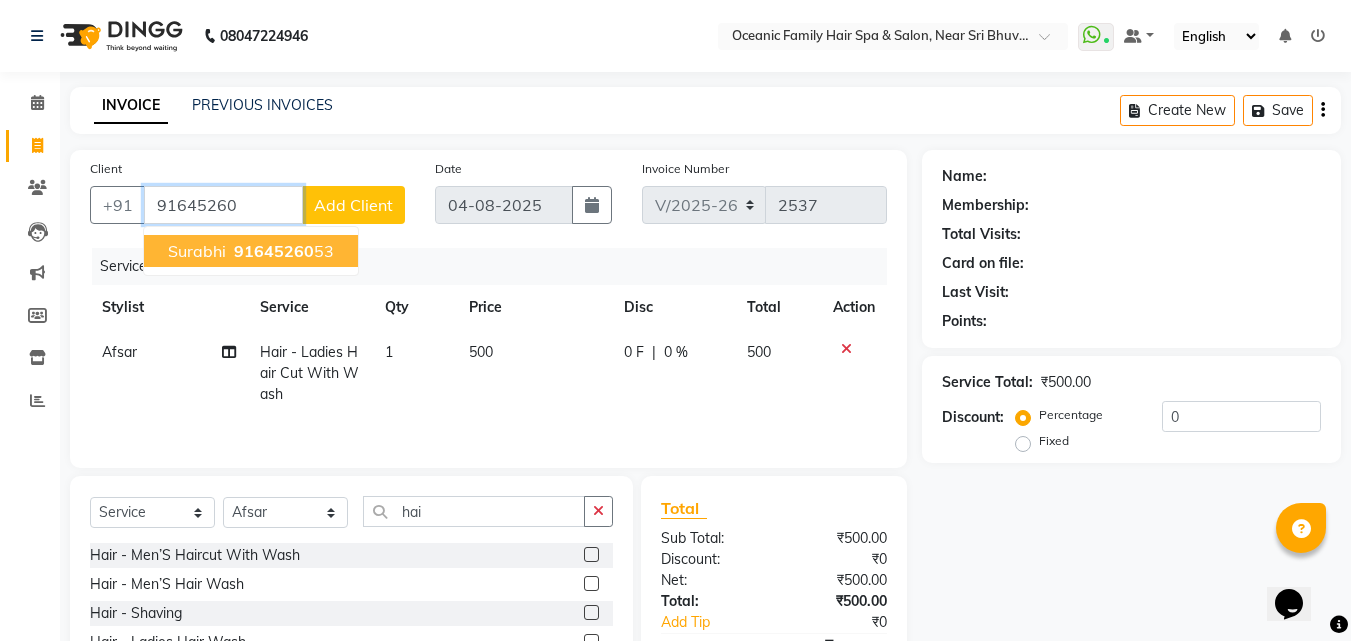 click on "91645260" at bounding box center (274, 251) 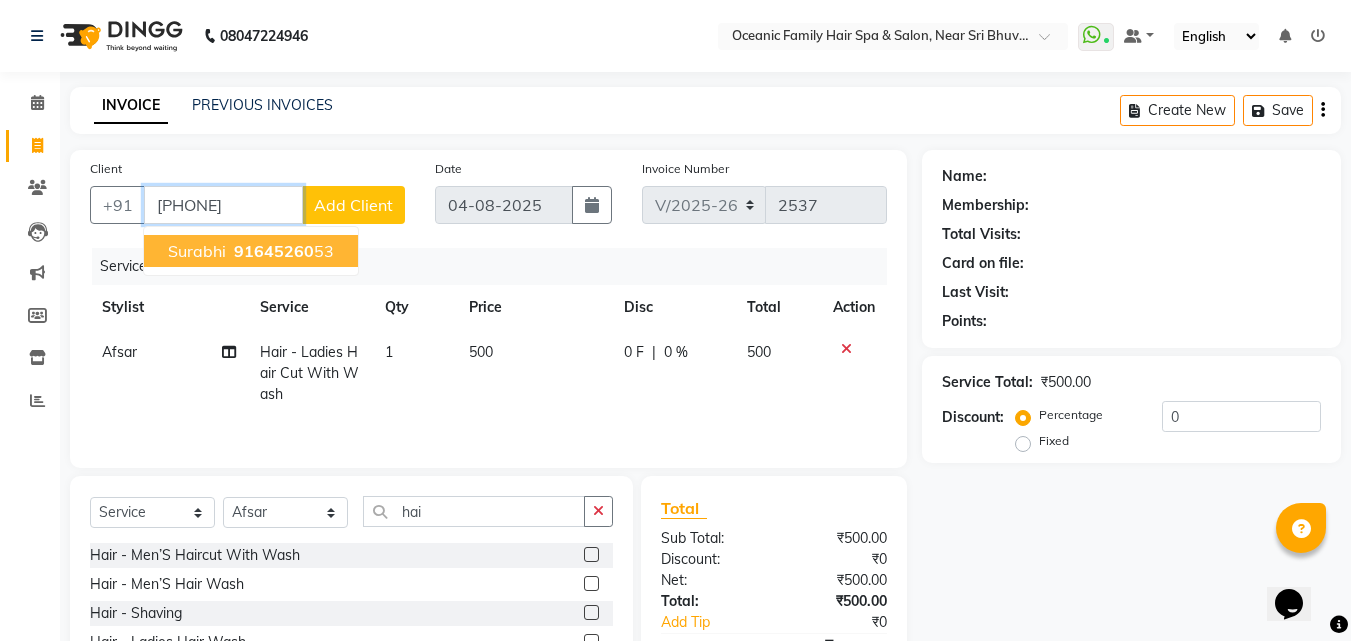 type on "[PHONE]" 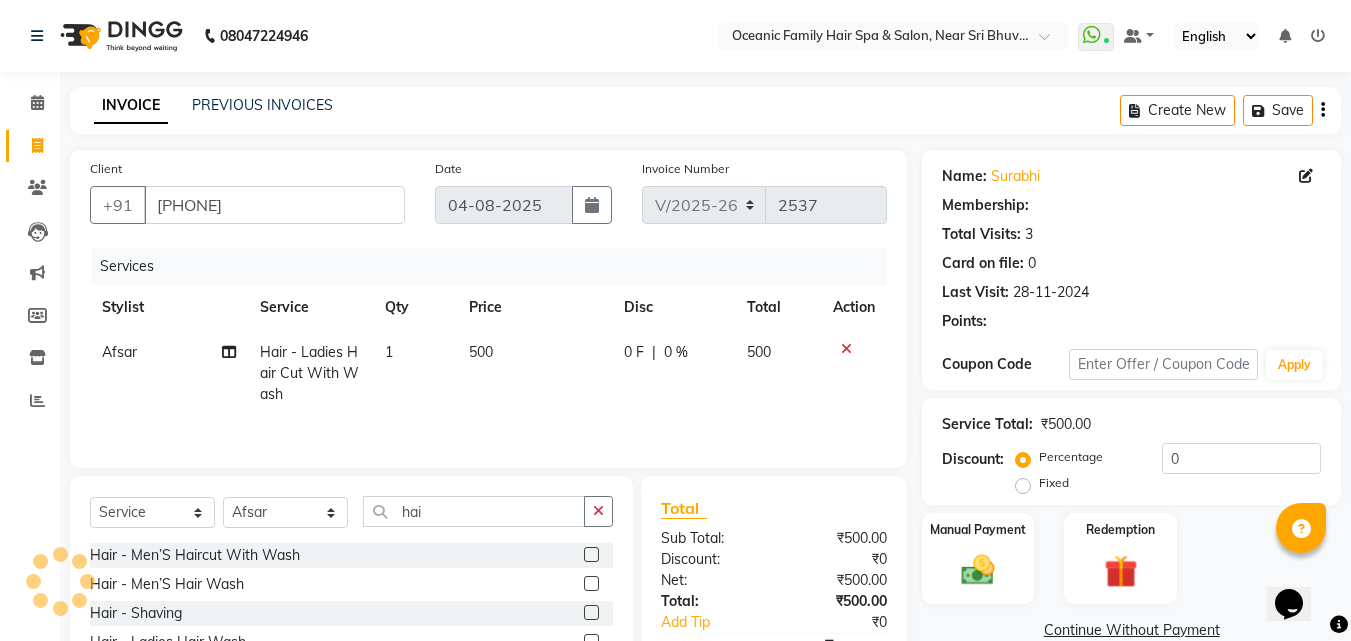 select on "1: Object" 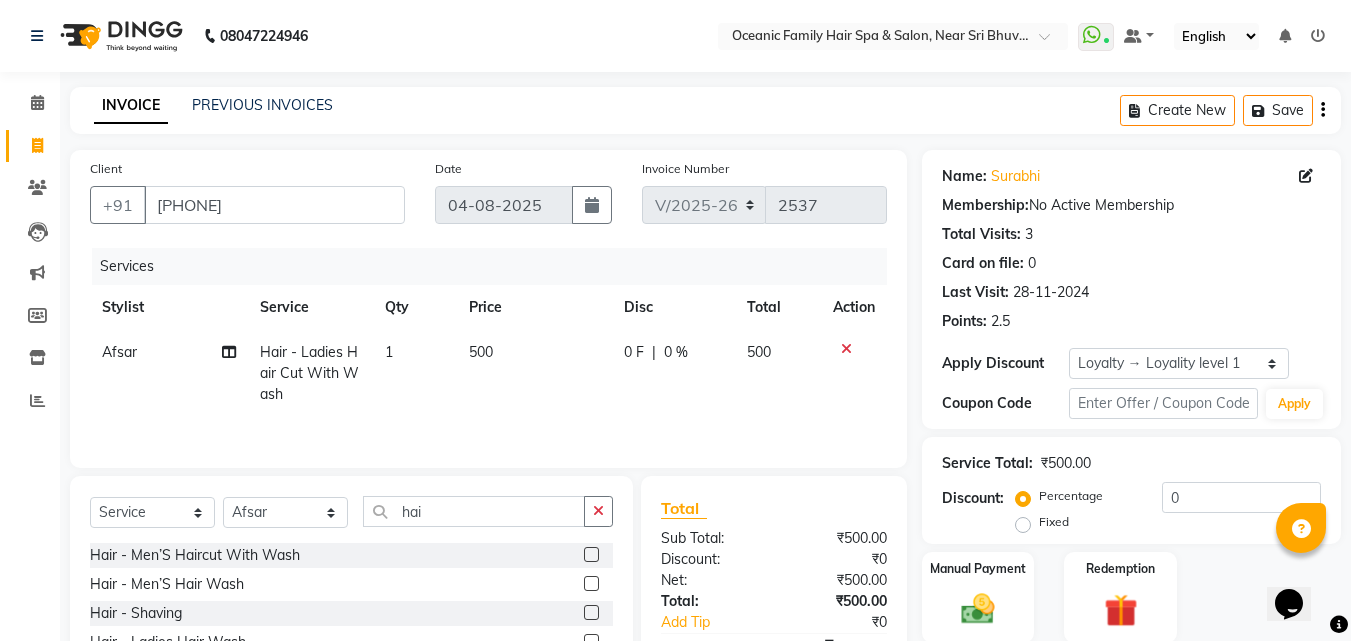 scroll, scrollTop: 110, scrollLeft: 0, axis: vertical 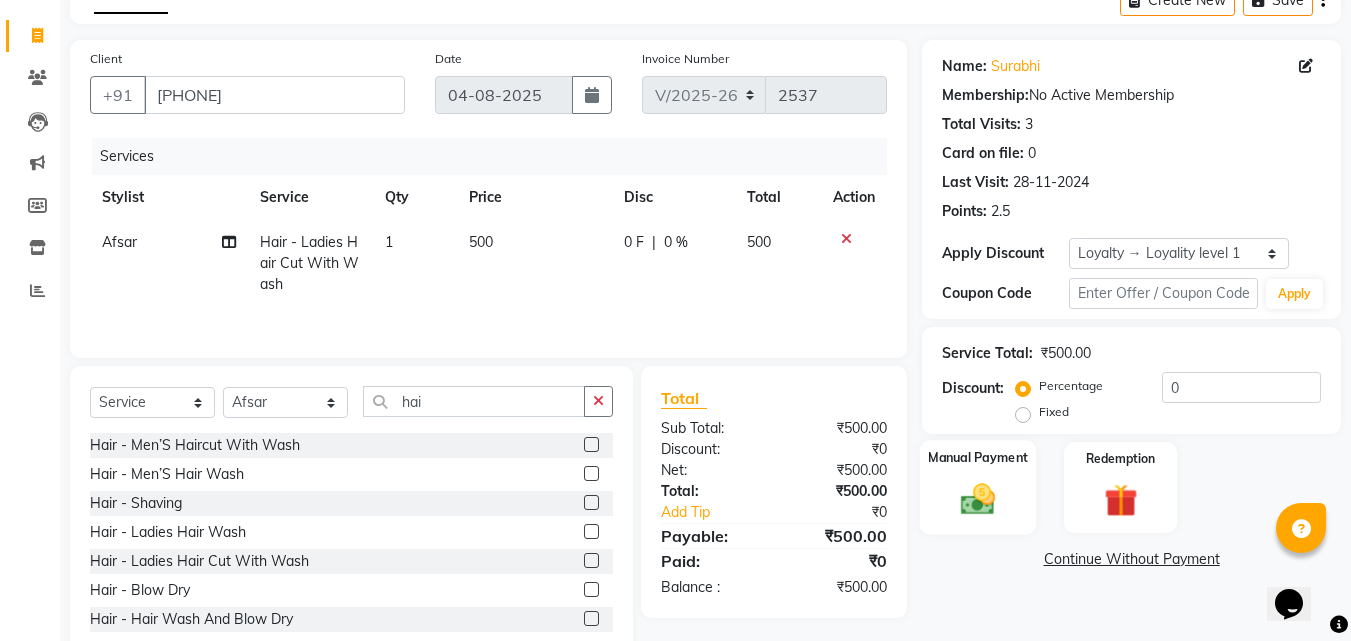 click 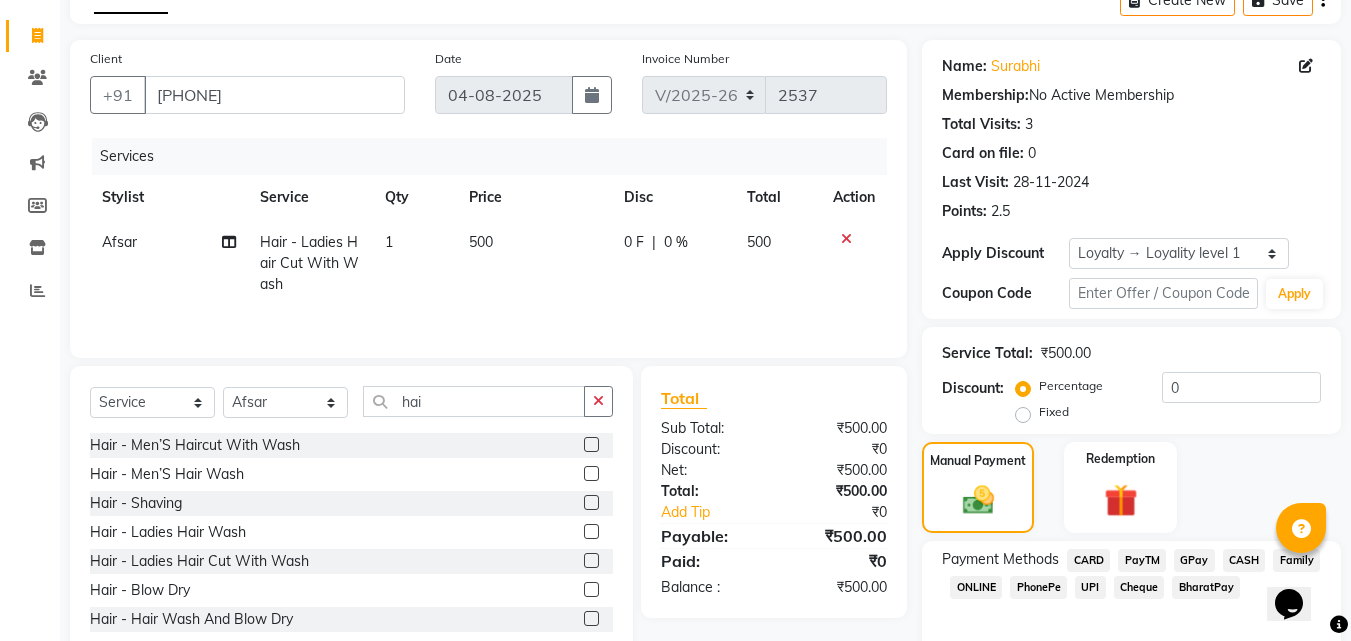 scroll, scrollTop: 201, scrollLeft: 0, axis: vertical 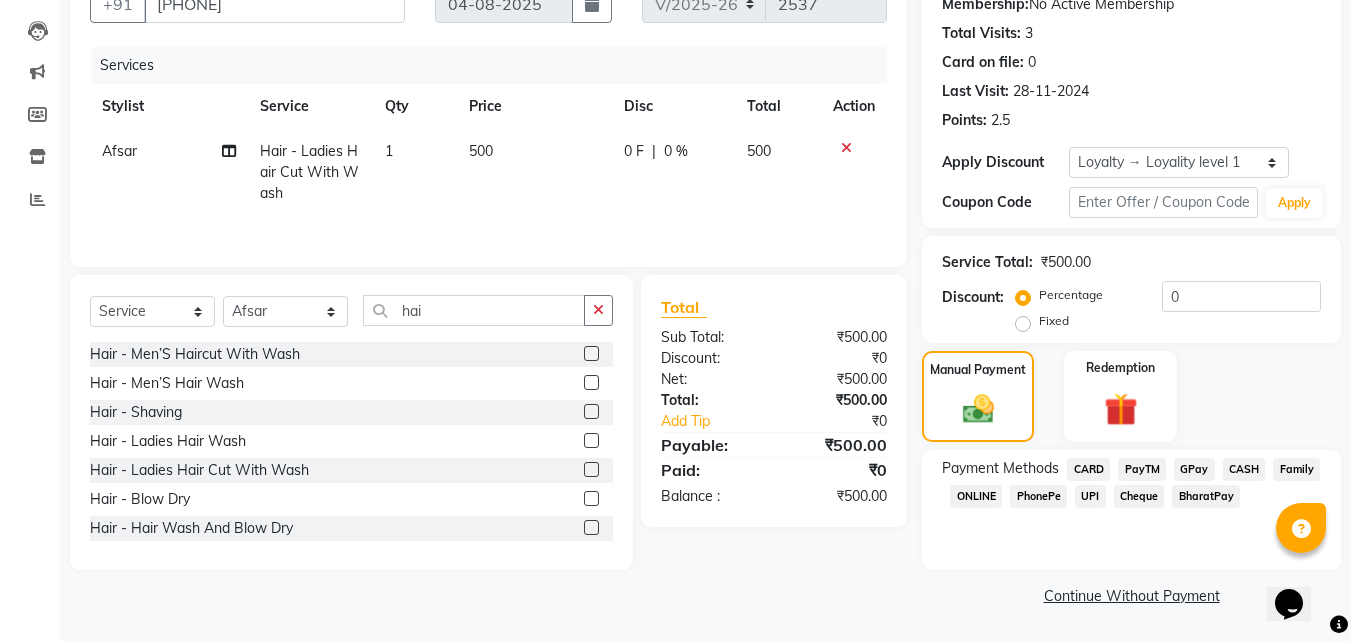 click on "PayTM" 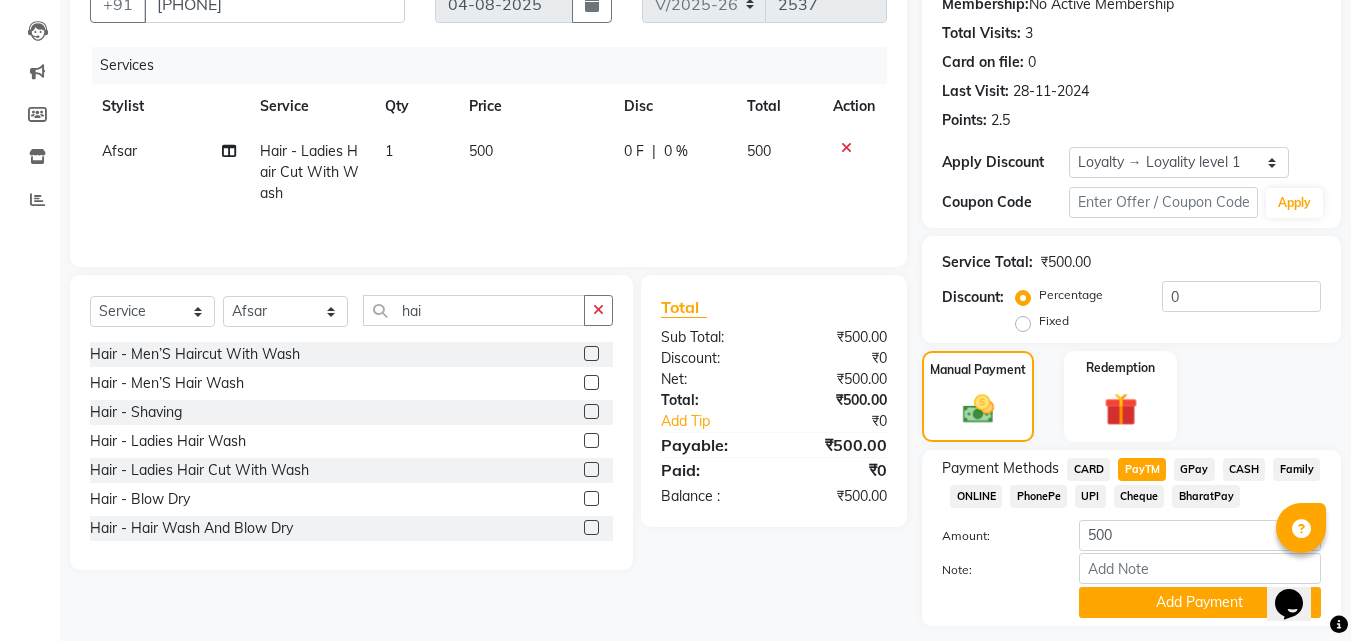 scroll, scrollTop: 257, scrollLeft: 0, axis: vertical 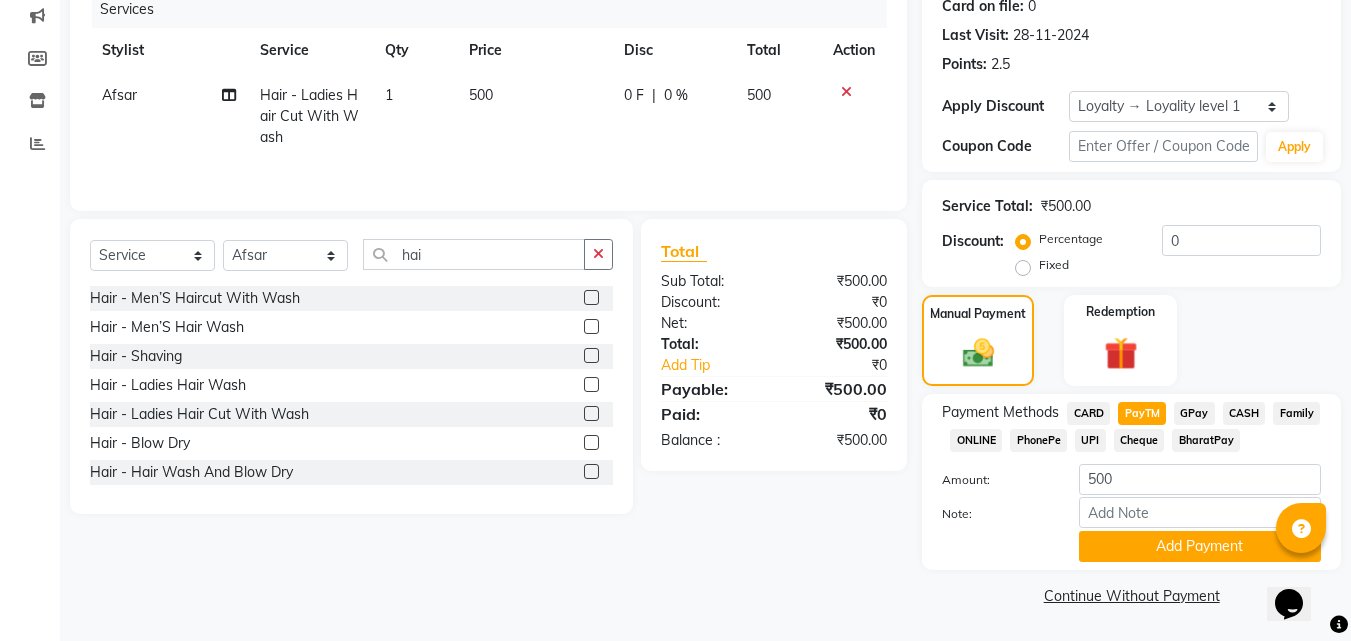 drag, startPoint x: 1137, startPoint y: 550, endPoint x: 1326, endPoint y: 466, distance: 206.82602 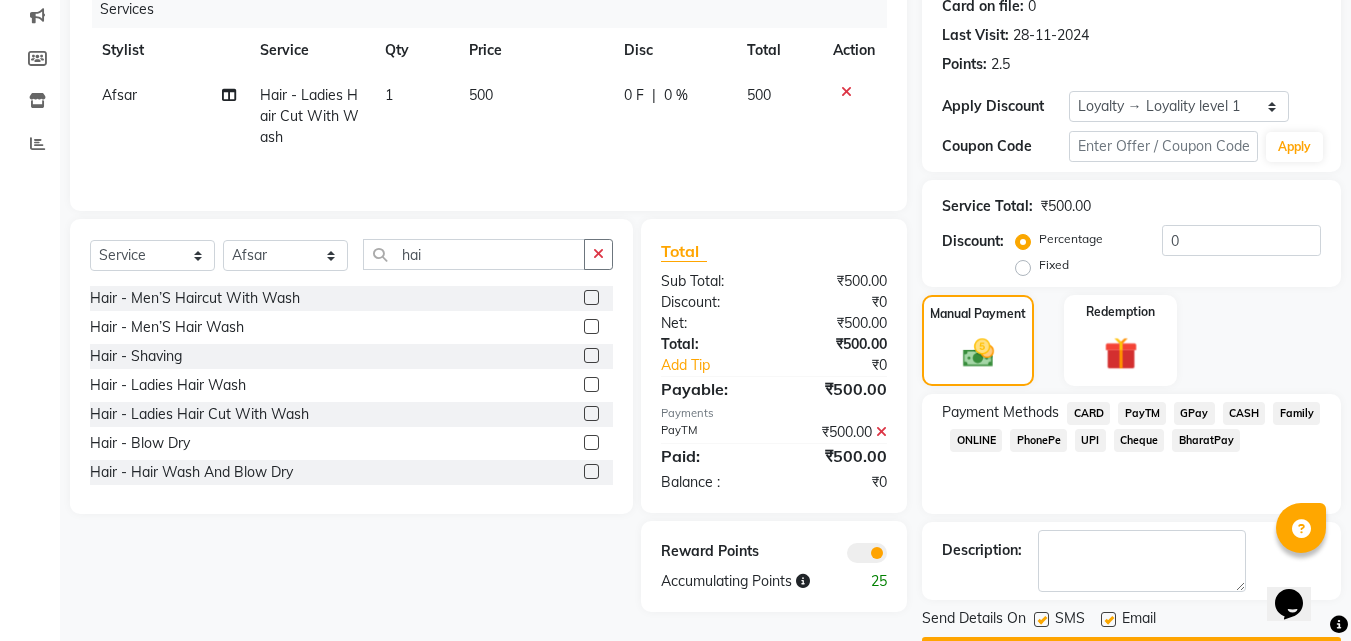 scroll, scrollTop: 314, scrollLeft: 0, axis: vertical 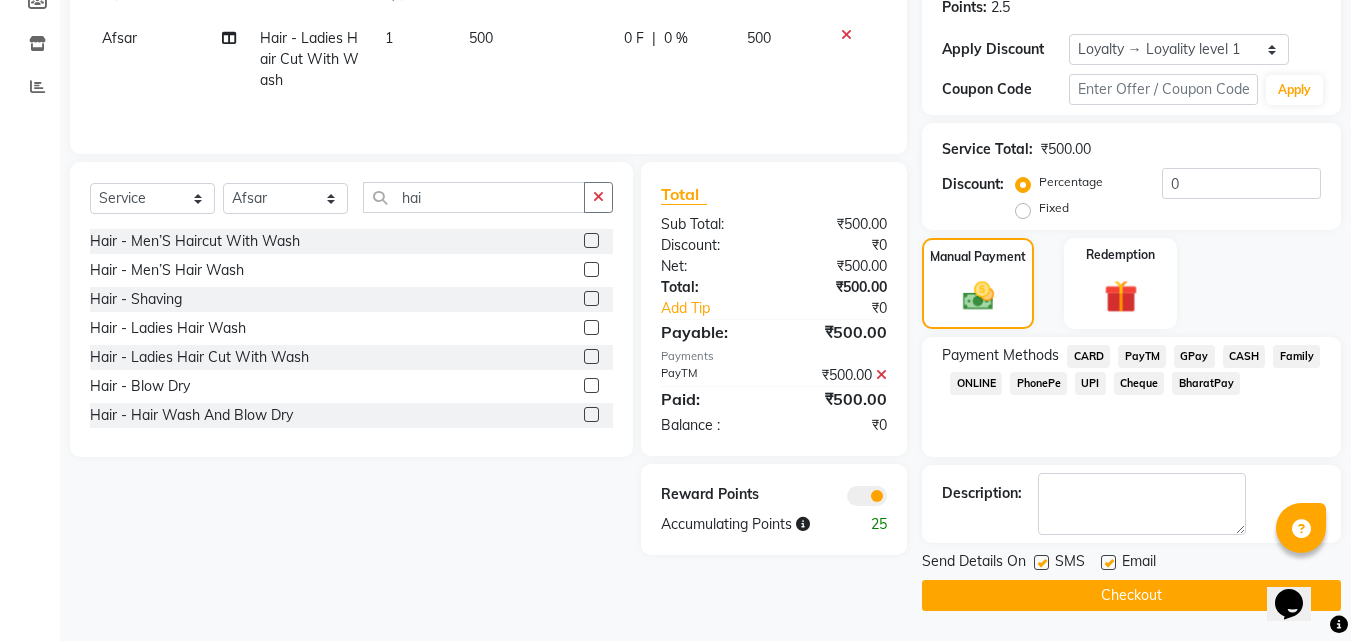 click on "Checkout" 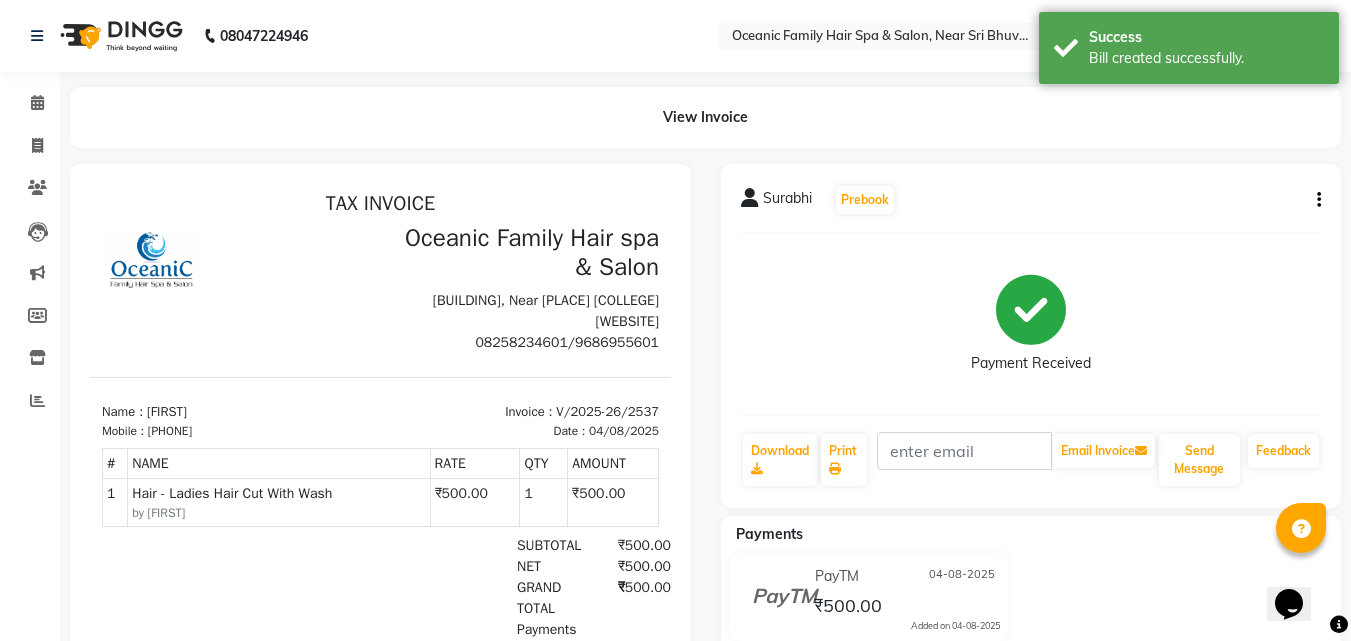 scroll, scrollTop: 0, scrollLeft: 0, axis: both 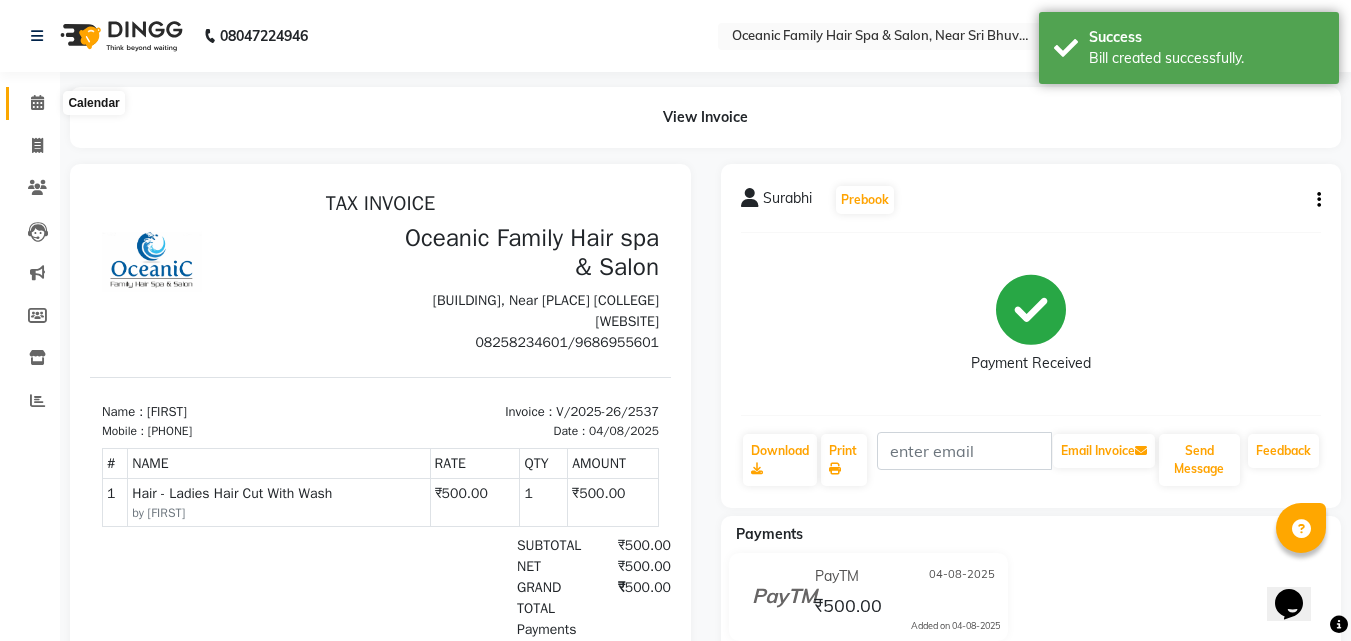 click 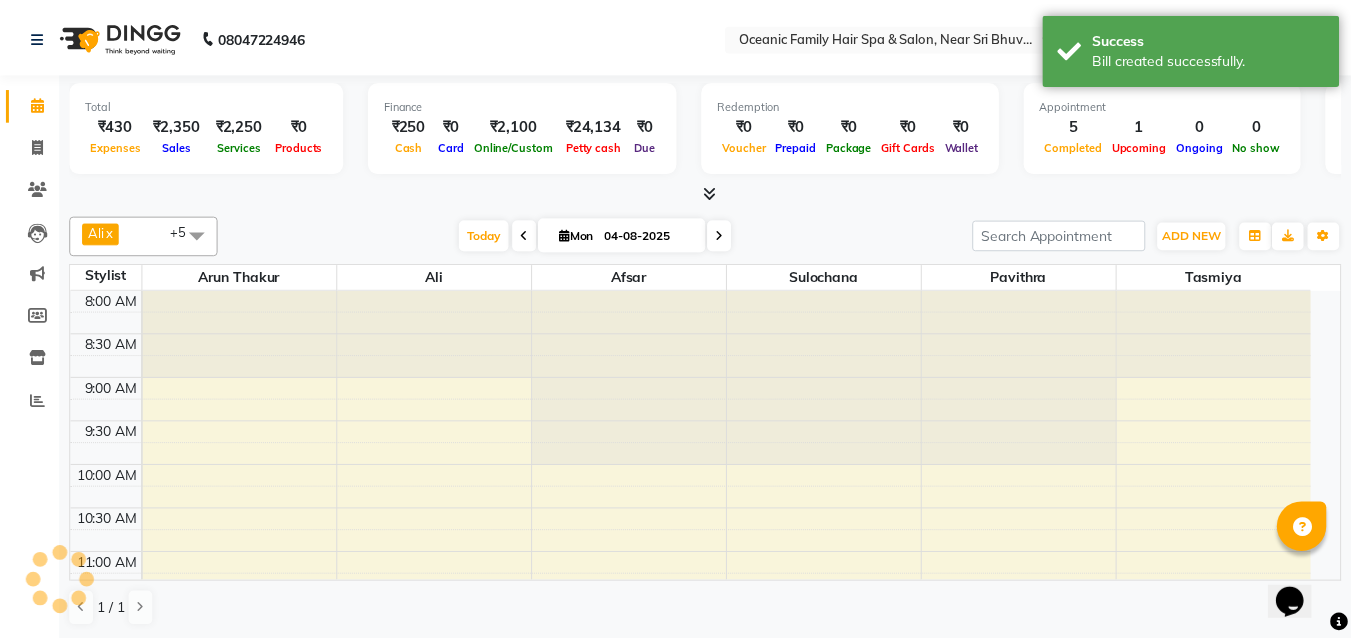 scroll, scrollTop: 0, scrollLeft: 0, axis: both 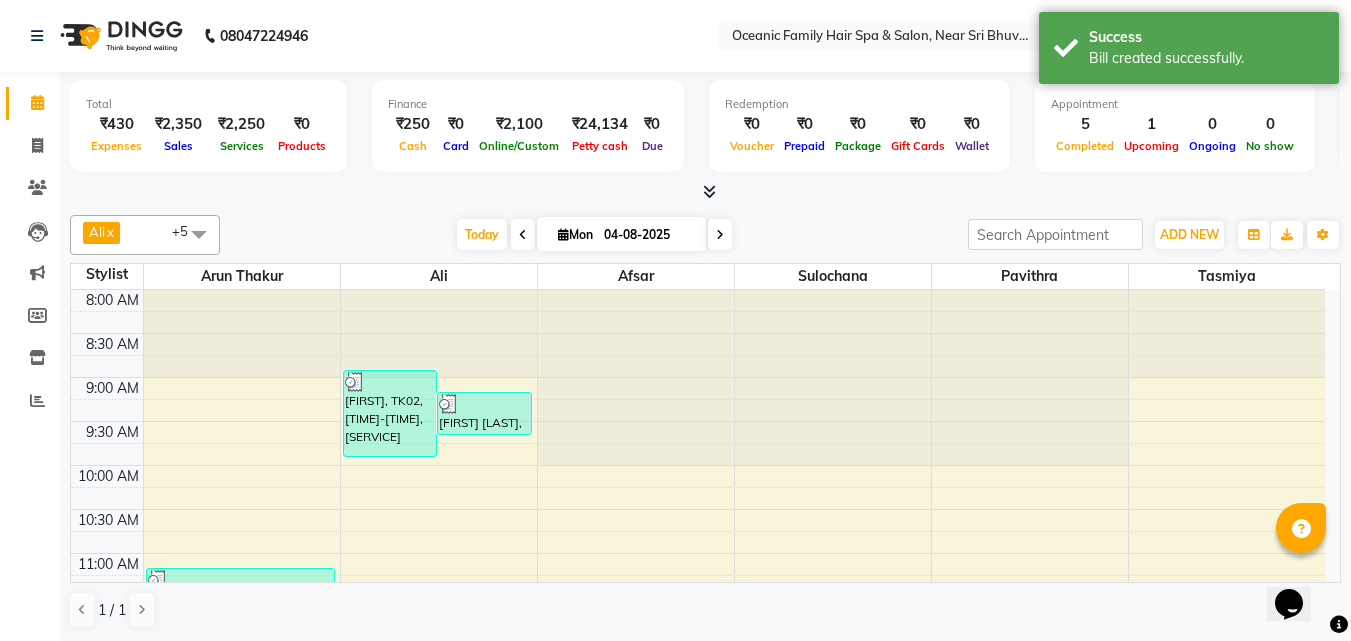 drag, startPoint x: 442, startPoint y: 51, endPoint x: 403, endPoint y: 36, distance: 41.785164 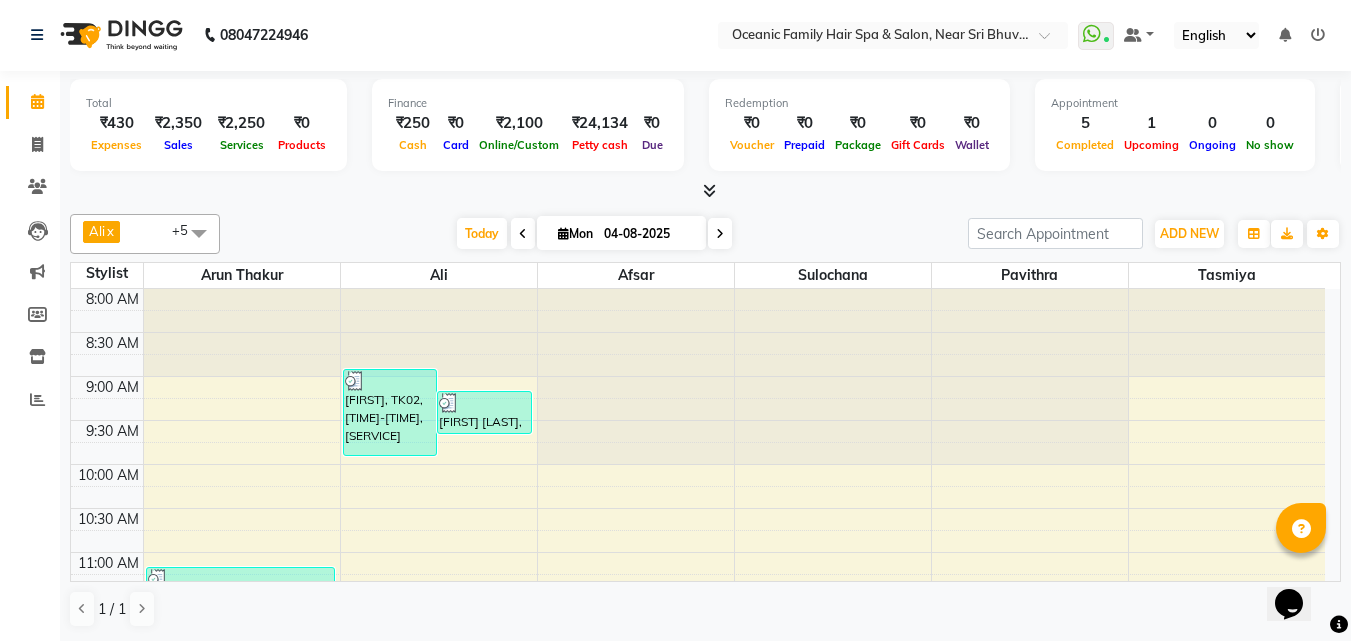 drag, startPoint x: 317, startPoint y: 56, endPoint x: 457, endPoint y: 53, distance: 140.03214 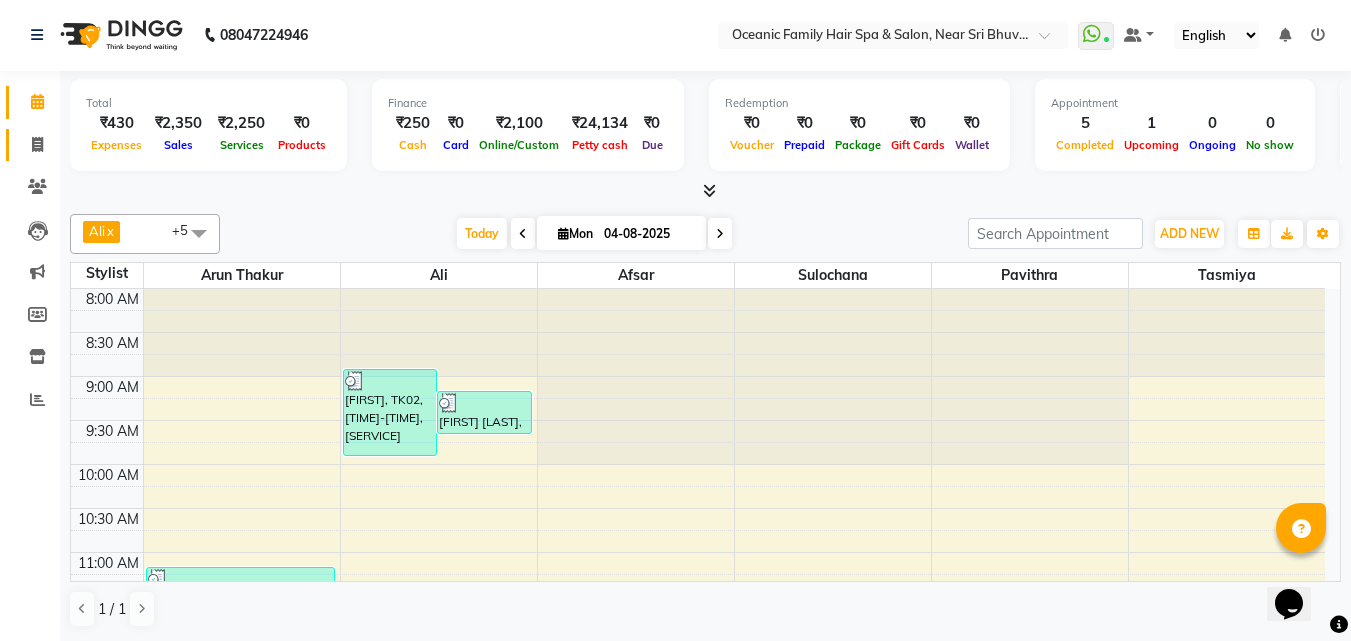 click on "Invoice" 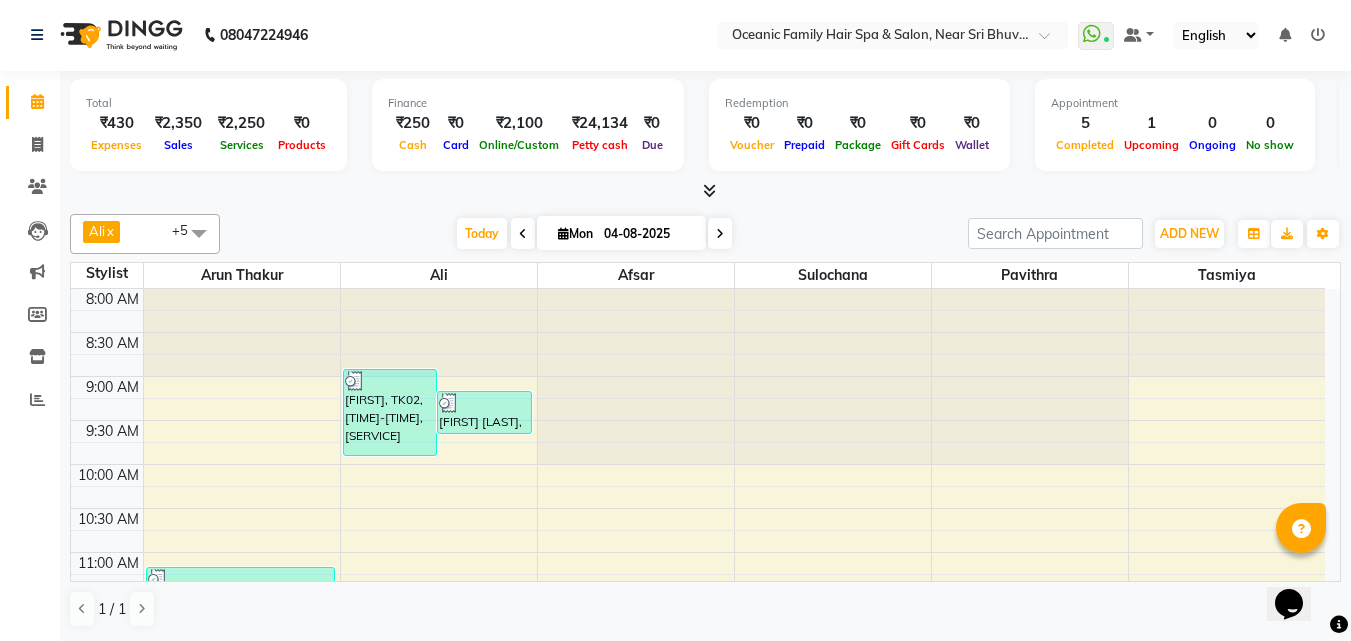select on "4366" 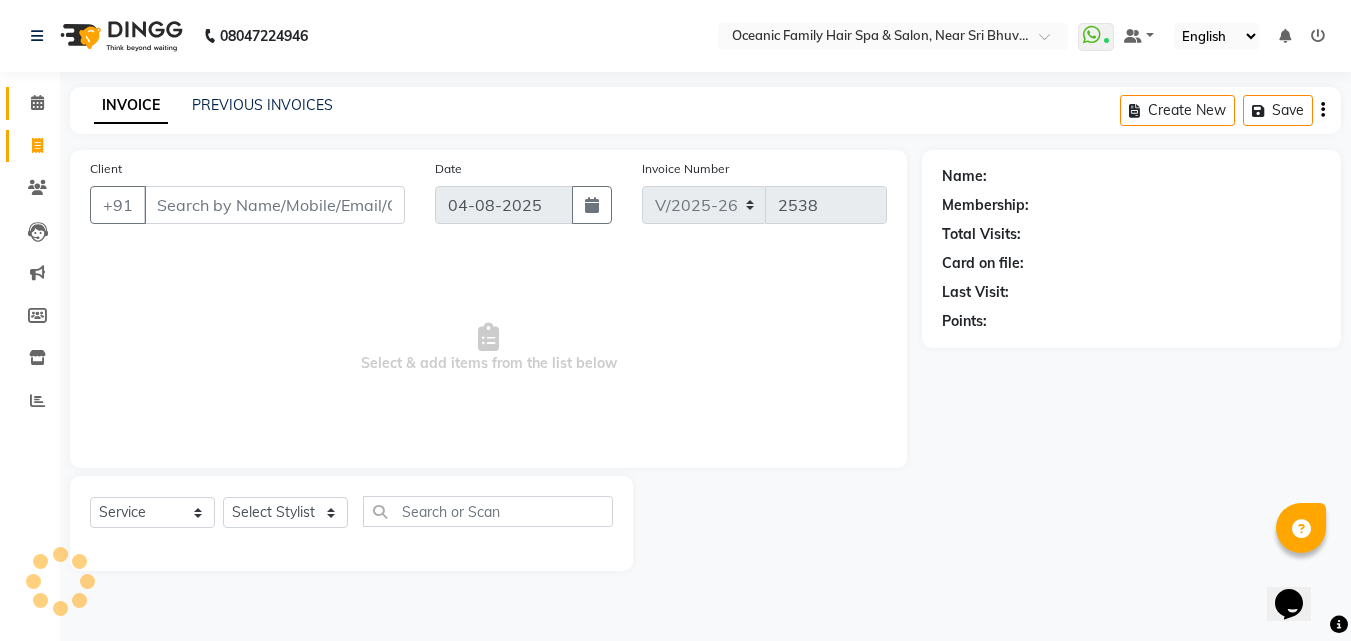 scroll, scrollTop: 0, scrollLeft: 0, axis: both 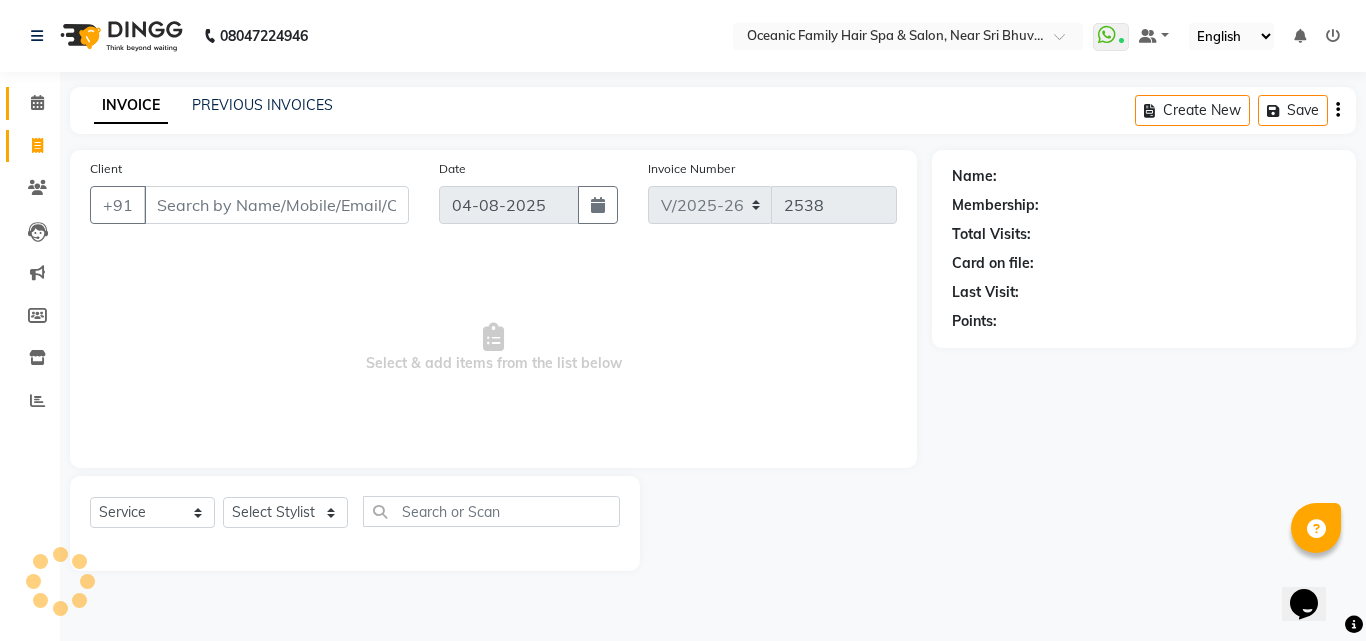 click on "Calendar" 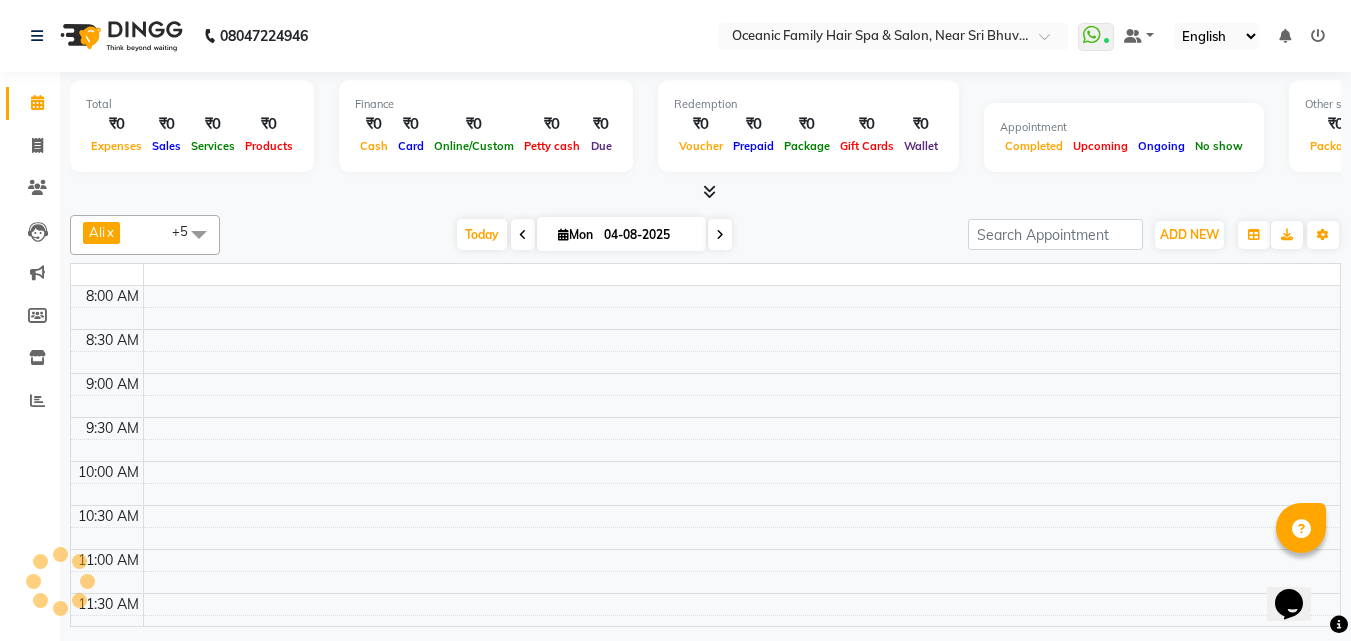 scroll, scrollTop: 0, scrollLeft: 0, axis: both 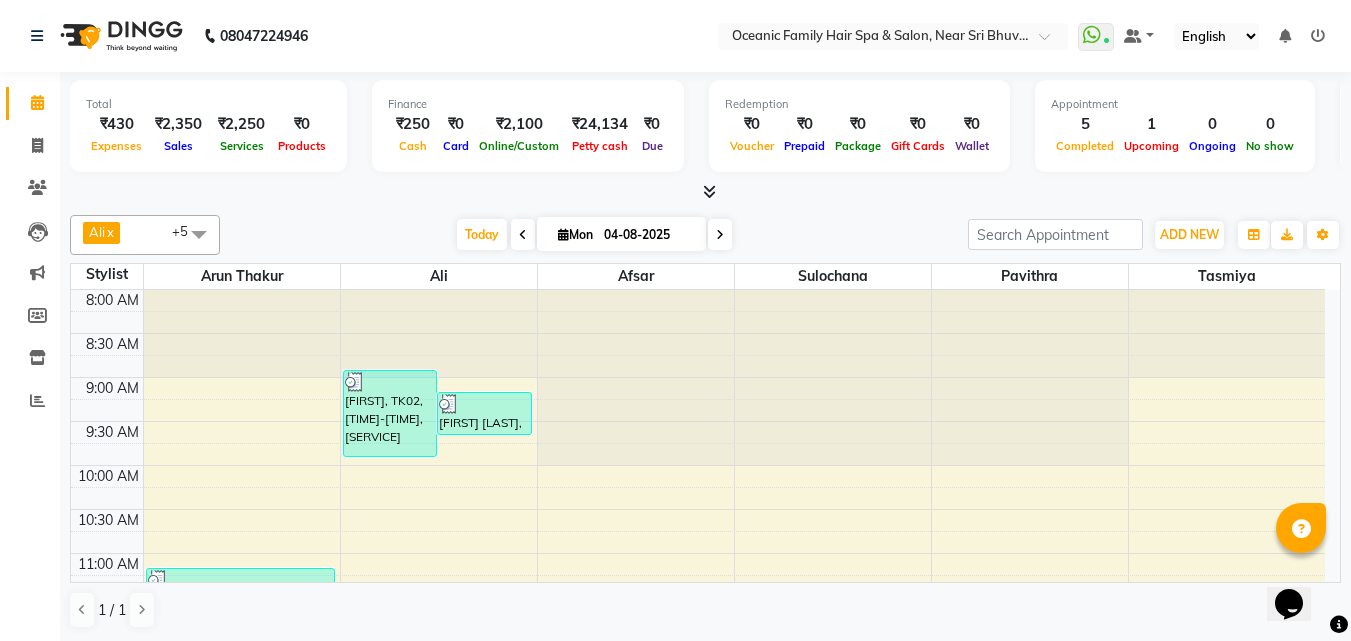 click on "[PHONE] Select Location × [BRAND] [BRAND] [BRAND] , Near [PLACE] [COLLEGE] WhatsApp Status ✕ Status: Connected Most Recent Message: [DATE] 12:19 PM Recent Service Activity: [DATE] 12:54 PM Default Panel My Panel English ENGLISH Español العربية मराठी हिंदी ગુજરાતી தமிழ் 中文 Notifications nothing to show" 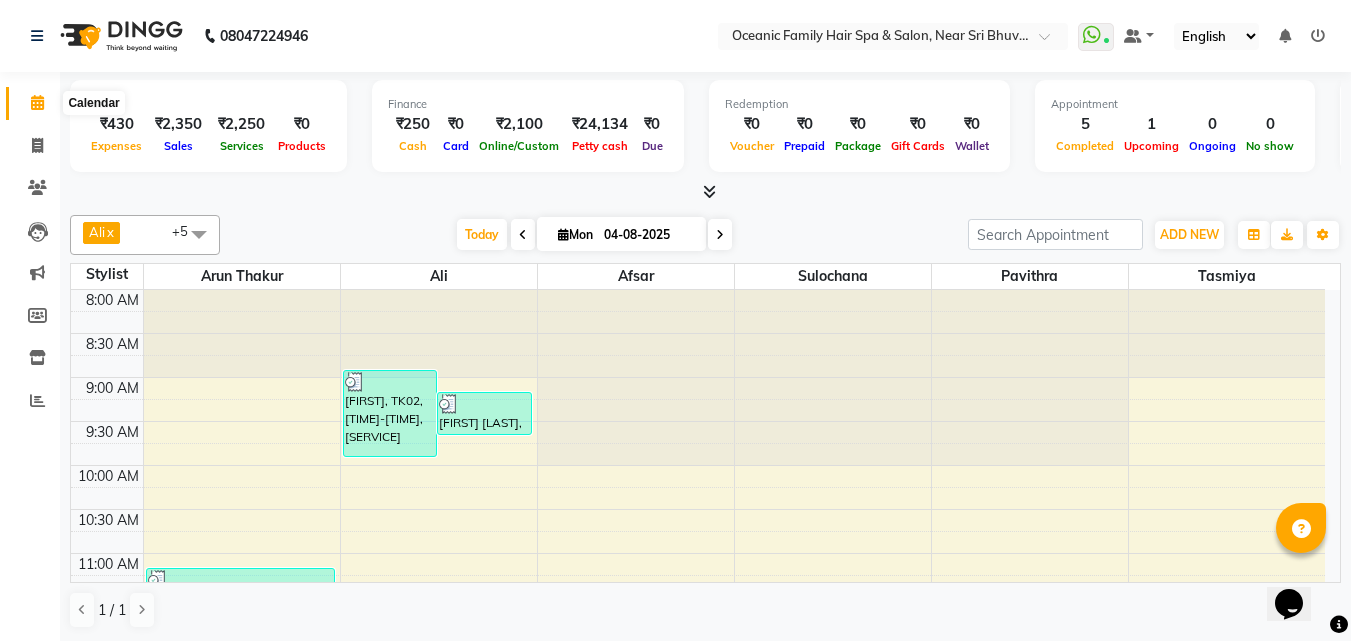 click 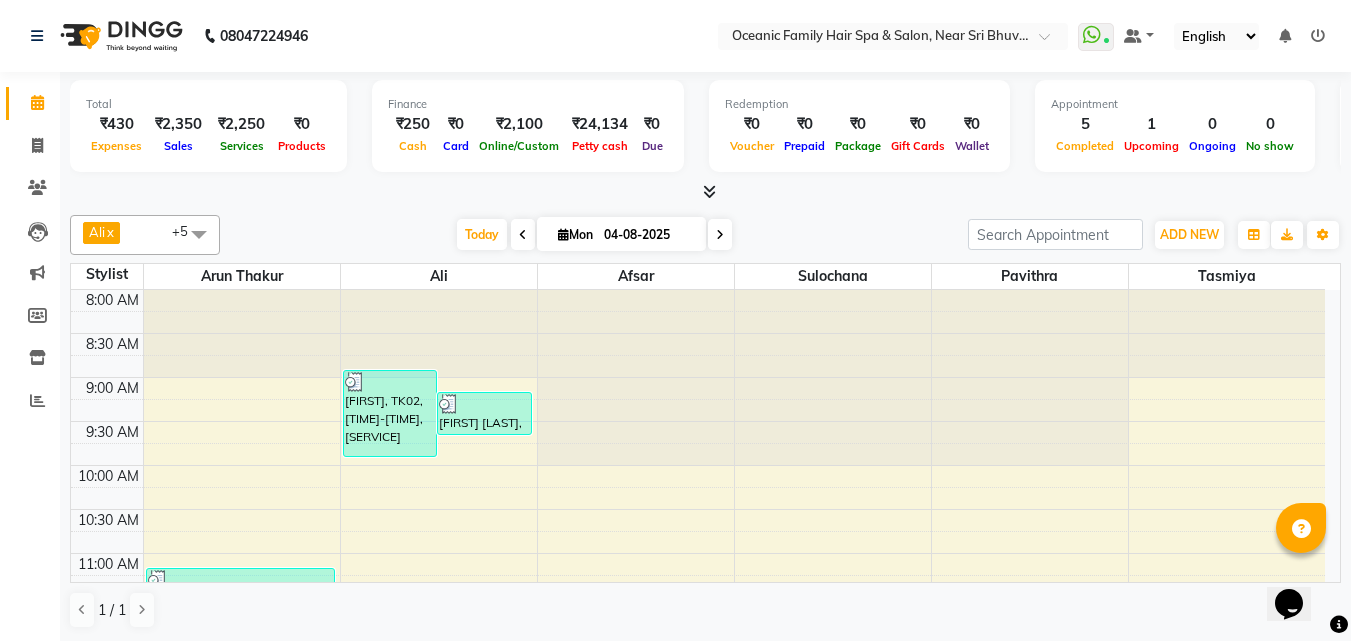 click 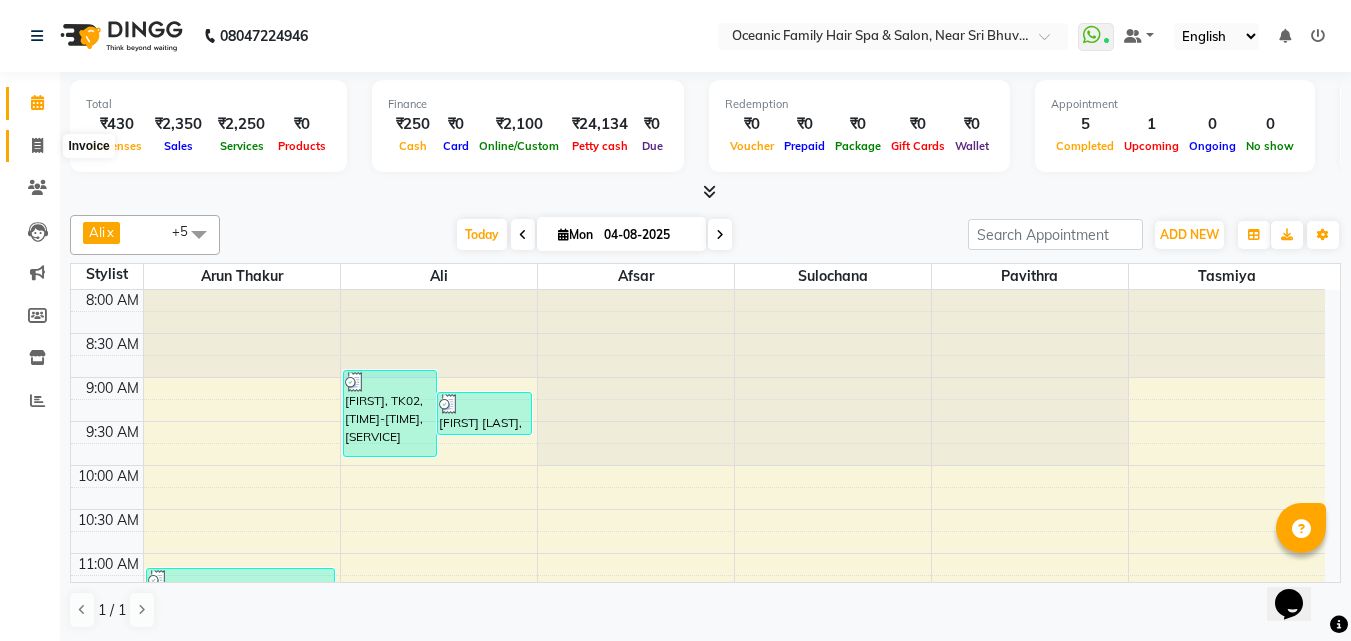 click 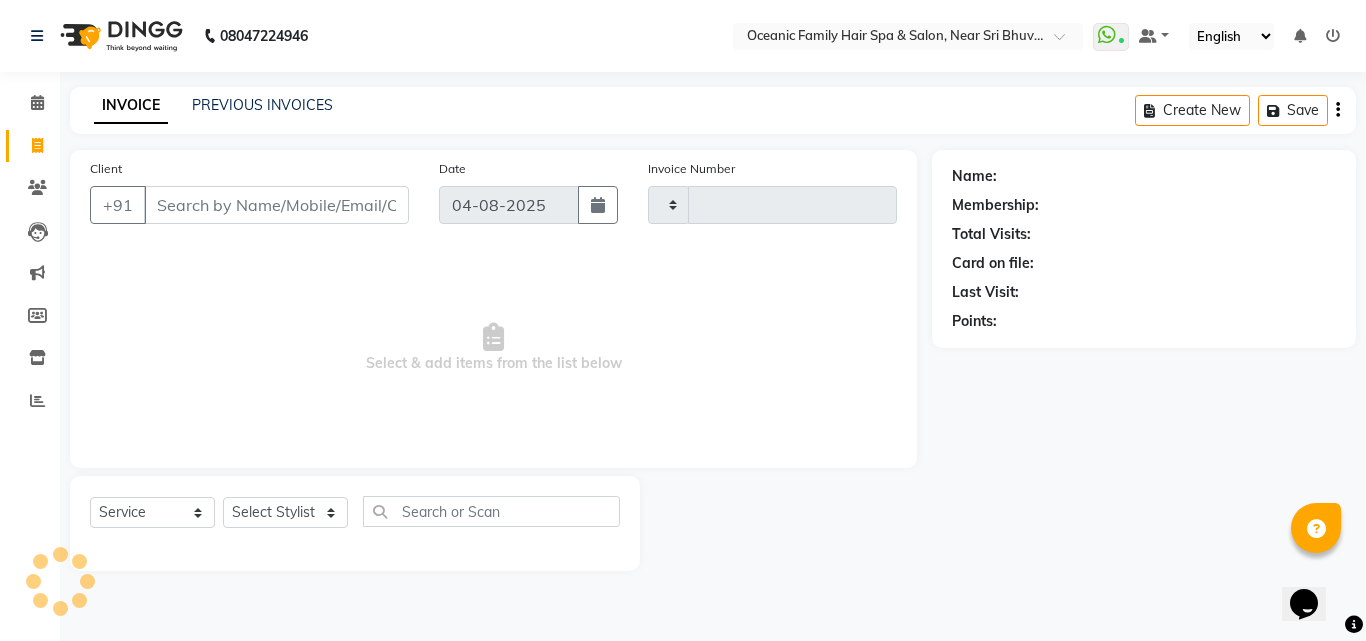 type on "2538" 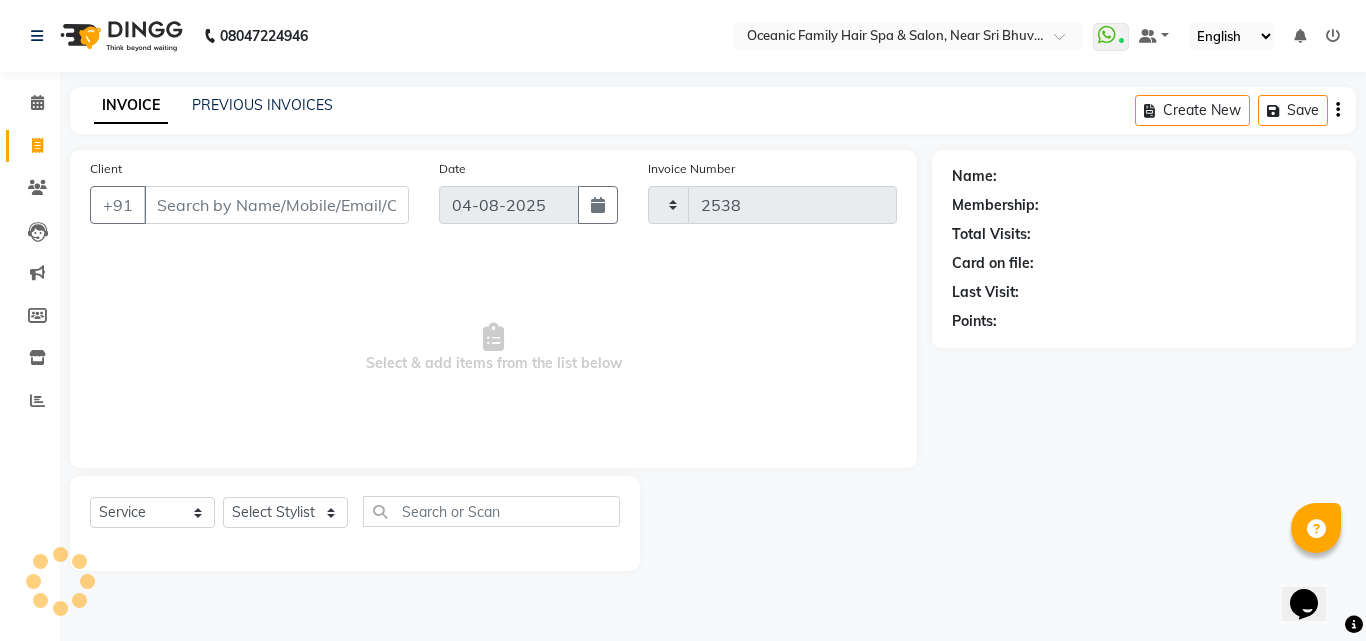 select on "4366" 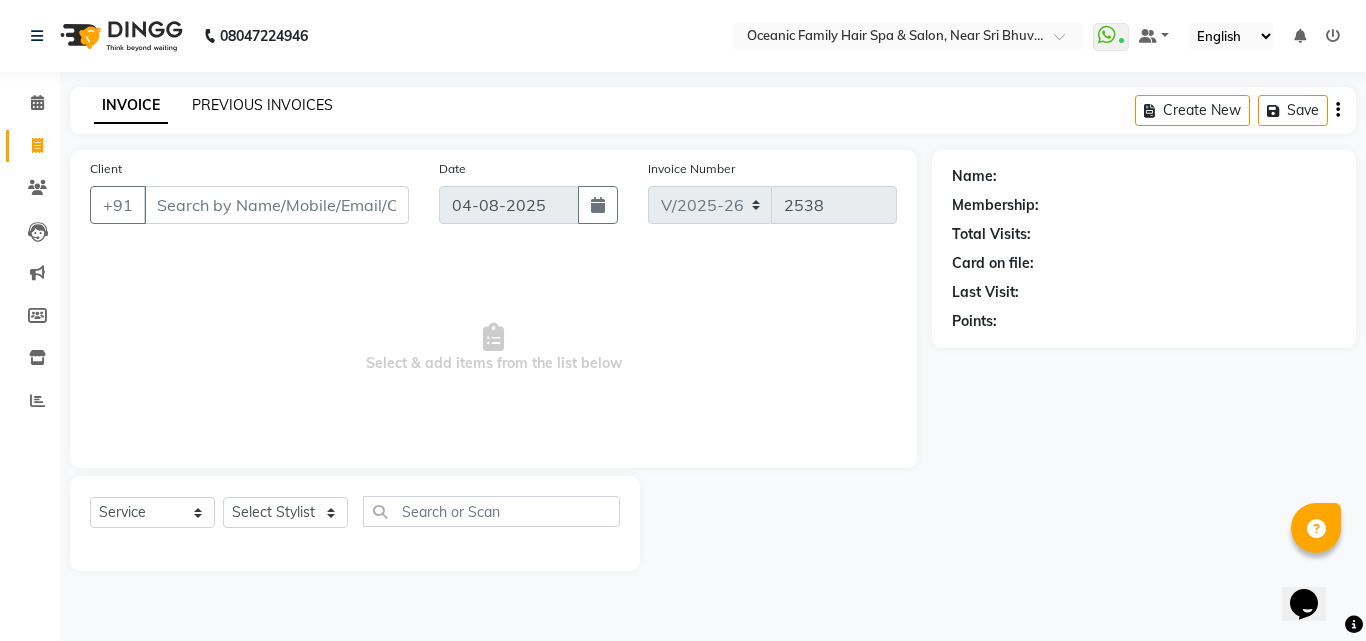 click on "PREVIOUS INVOICES" 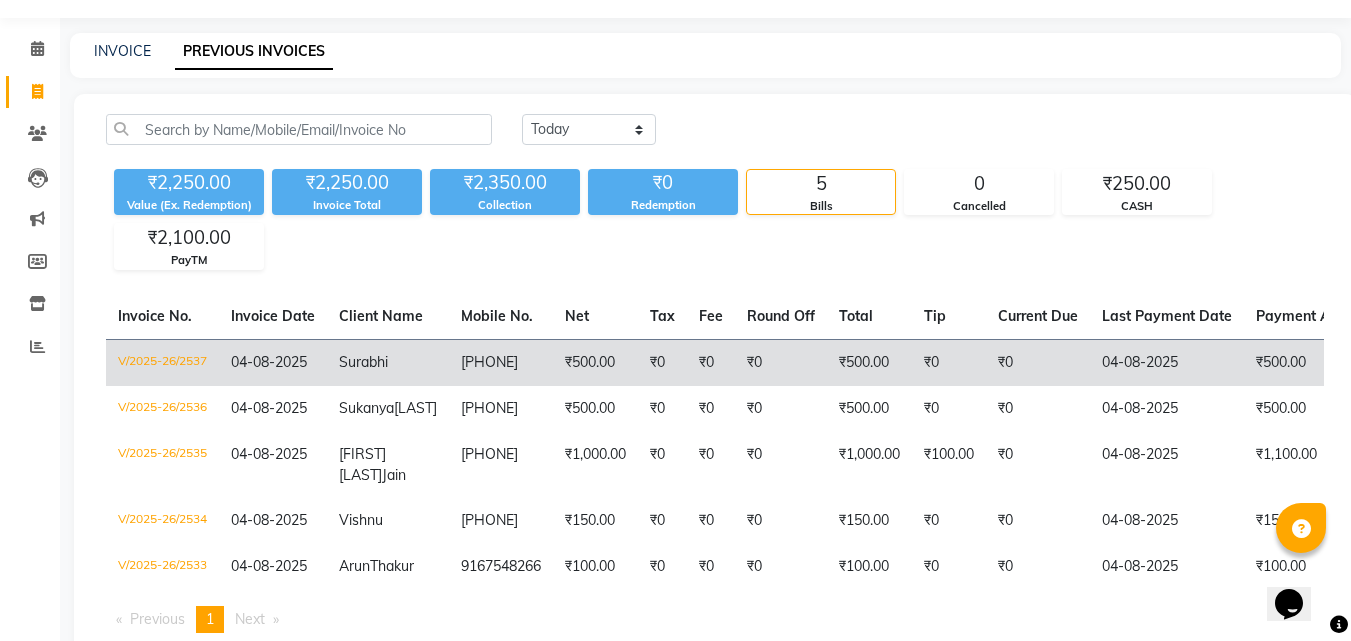 scroll, scrollTop: 100, scrollLeft: 0, axis: vertical 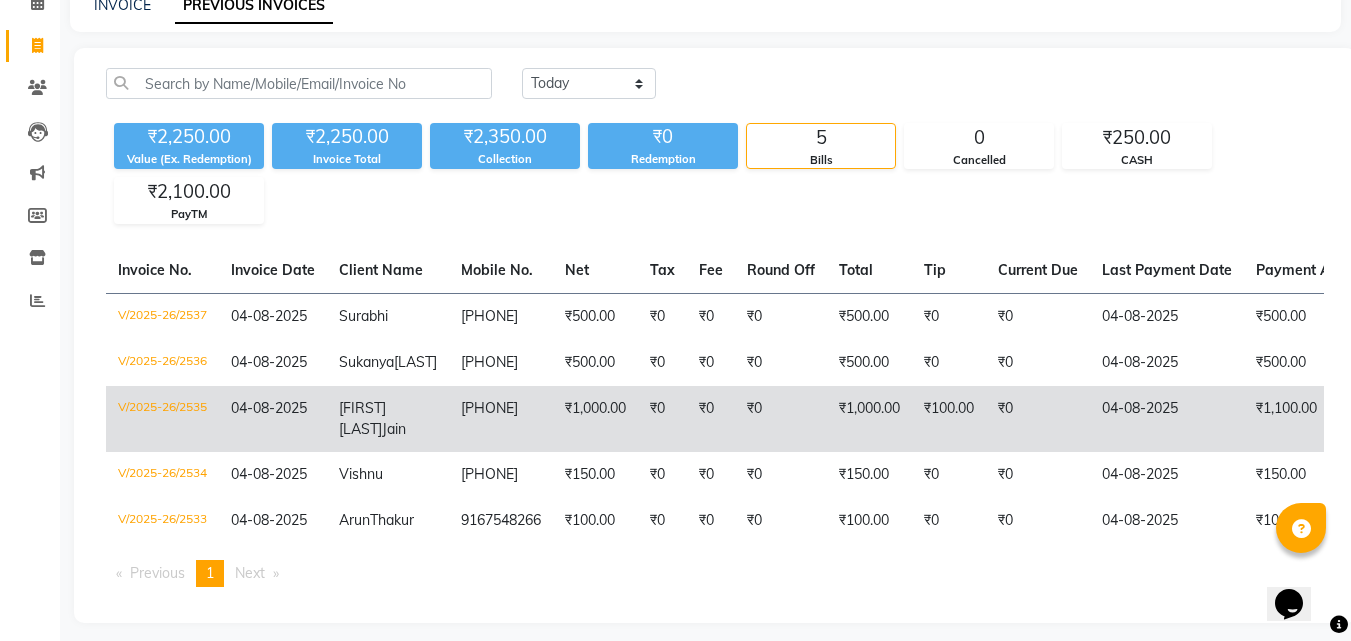 click on "₹1,000.00" 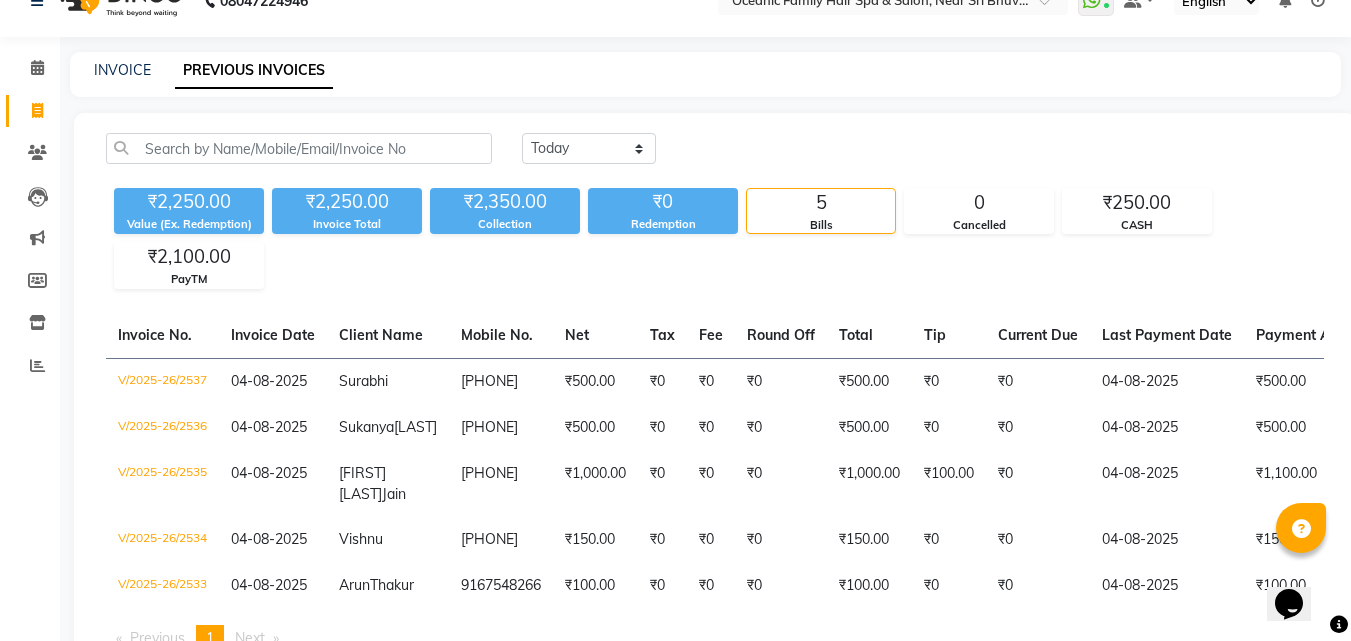 scroll, scrollTop: 0, scrollLeft: 0, axis: both 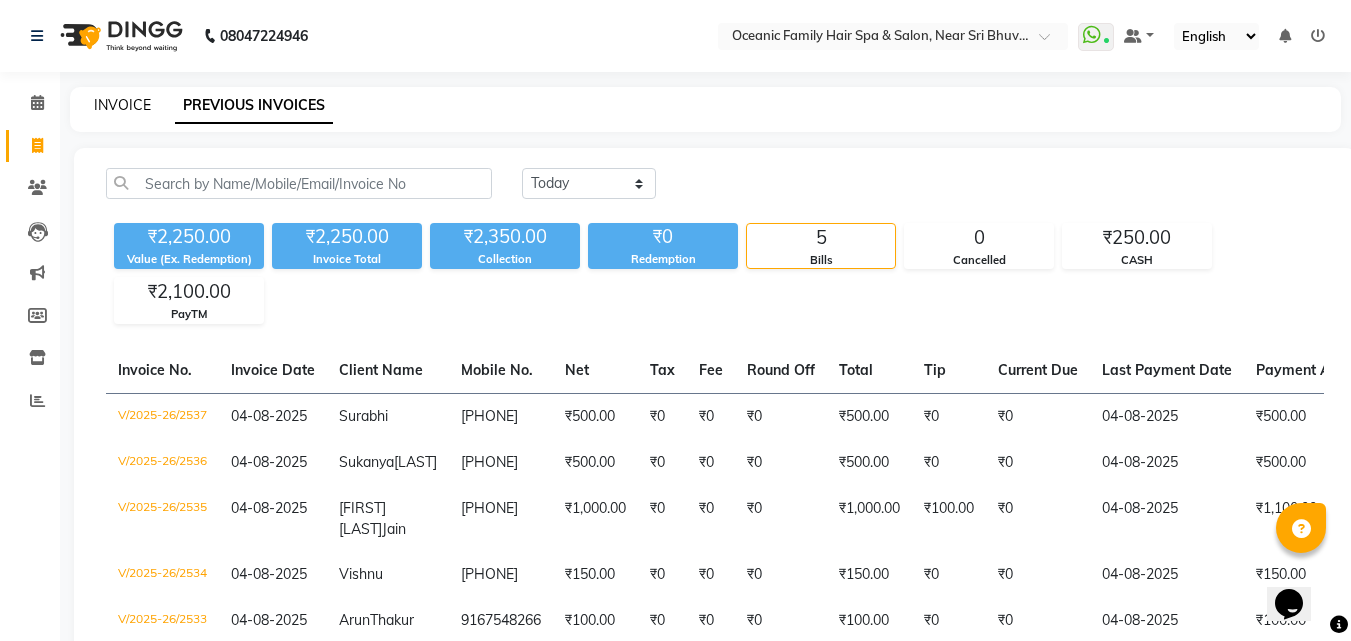 click on "INVOICE" 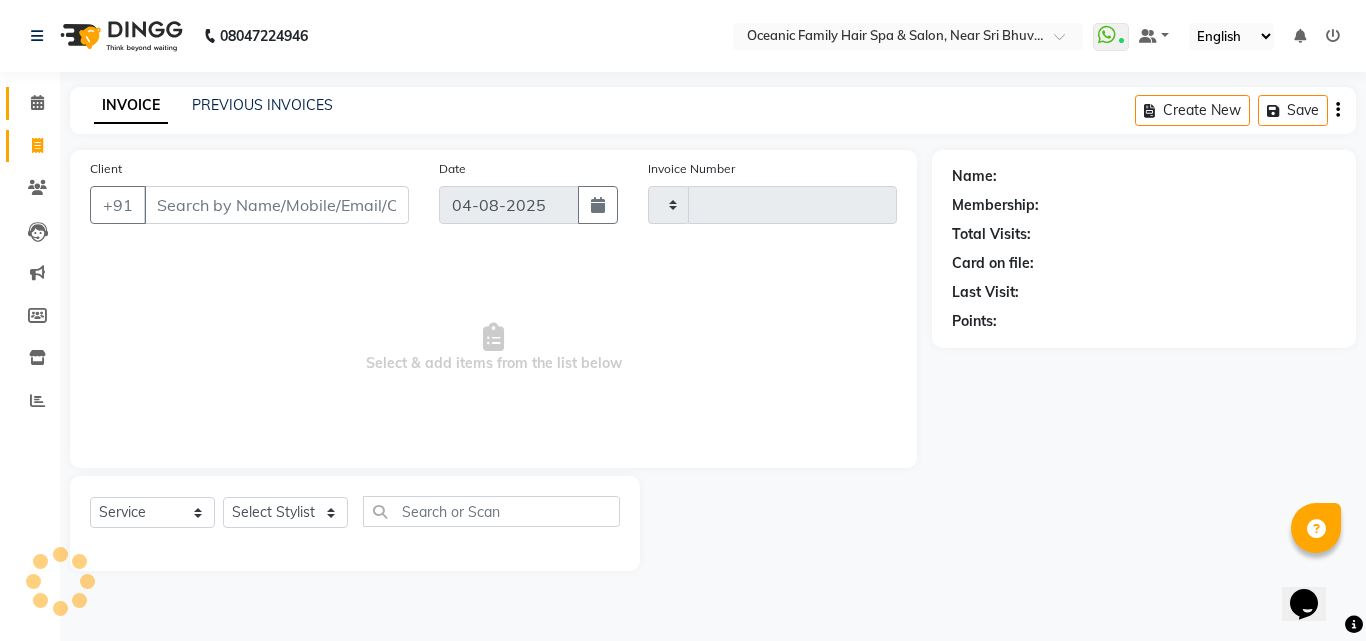 type on "2538" 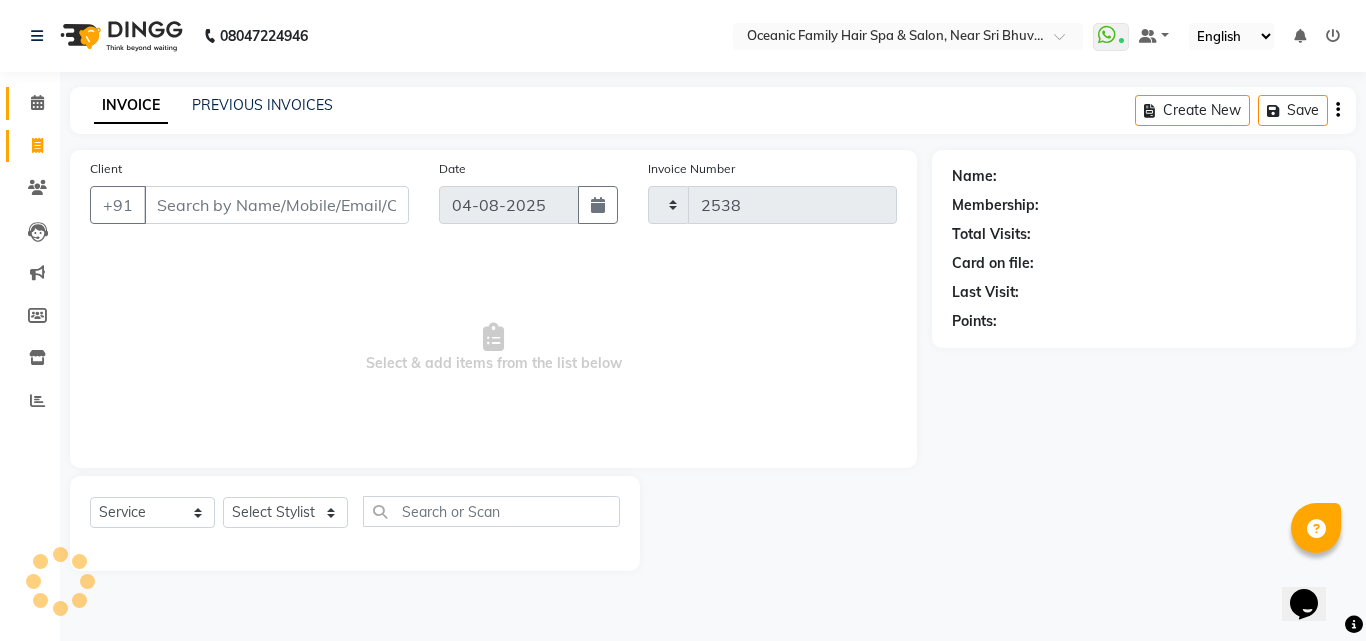 select on "4366" 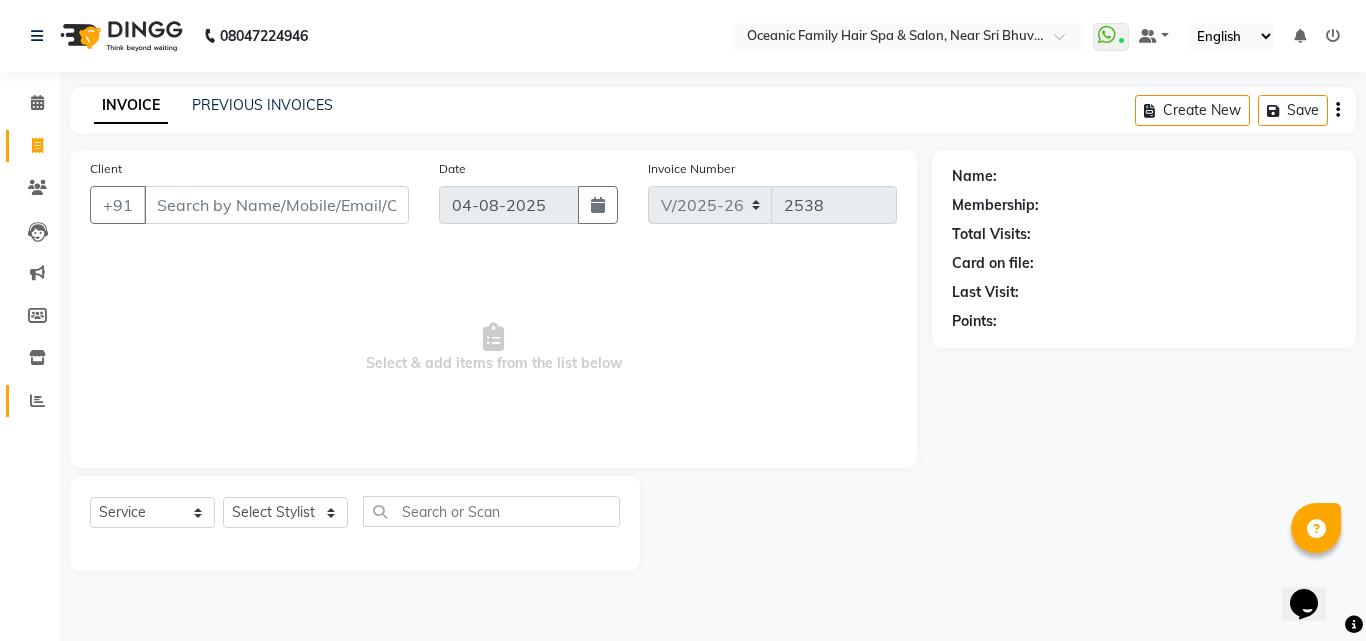 click on "Reports" 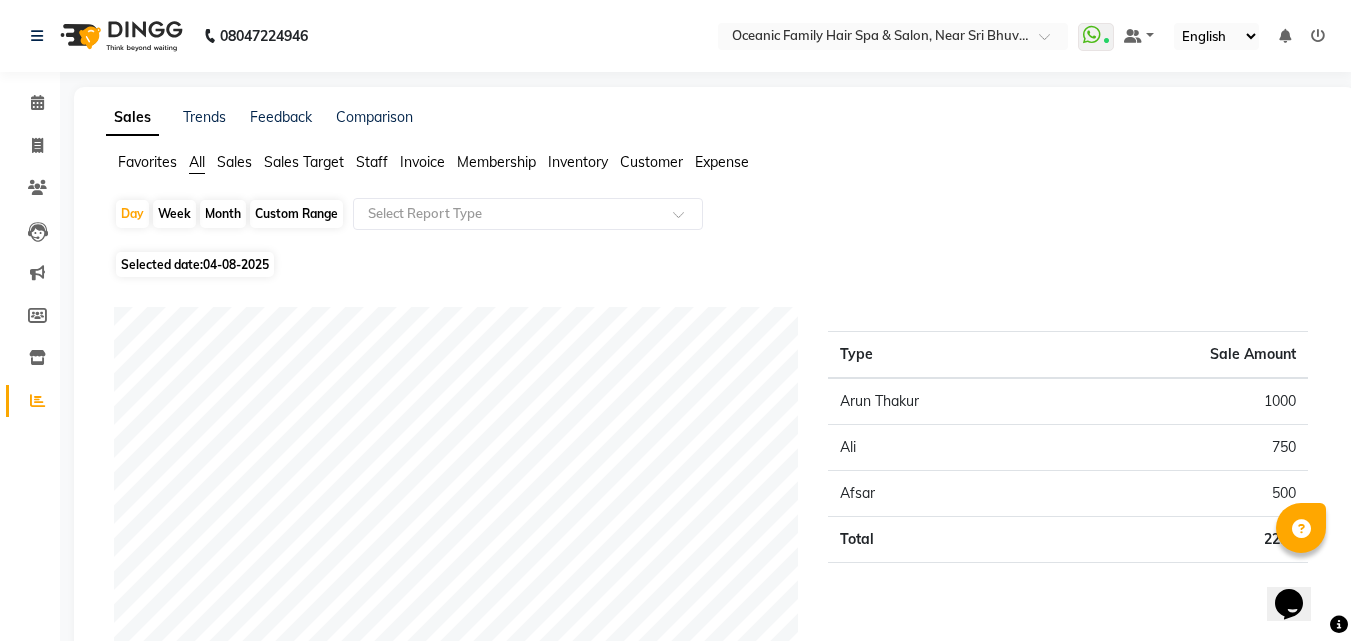 drag, startPoint x: 741, startPoint y: 151, endPoint x: 501, endPoint y: 190, distance: 243.1481 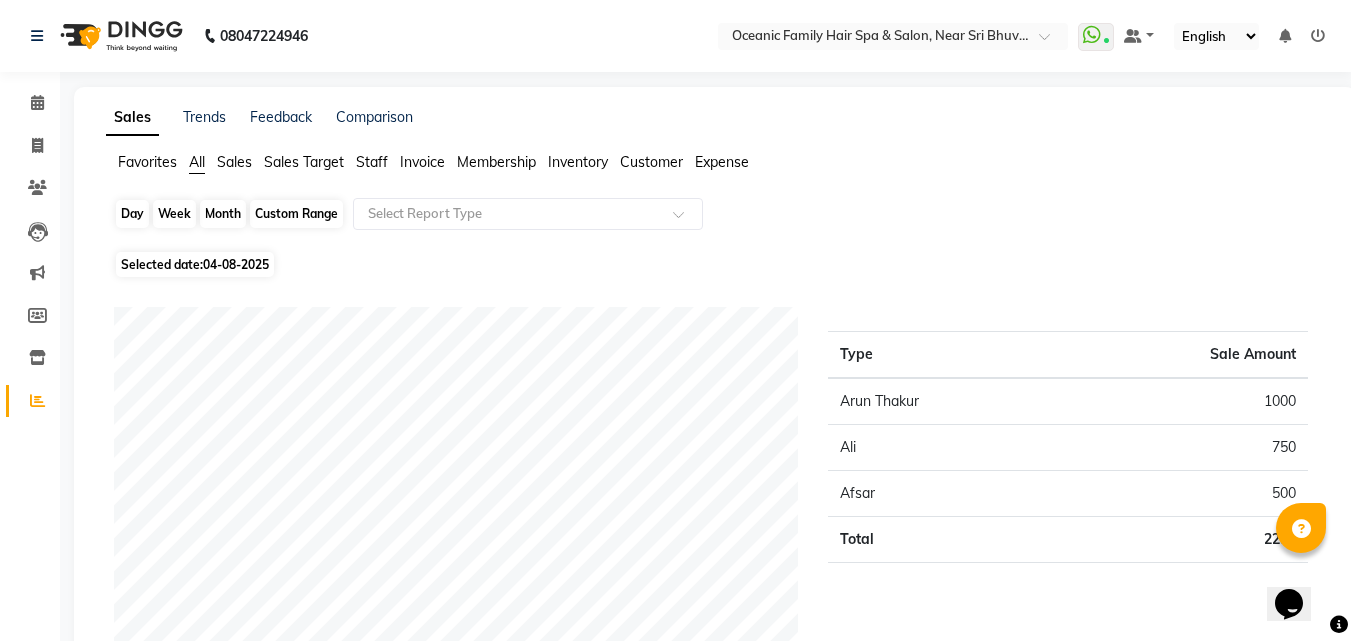 click on "Day" 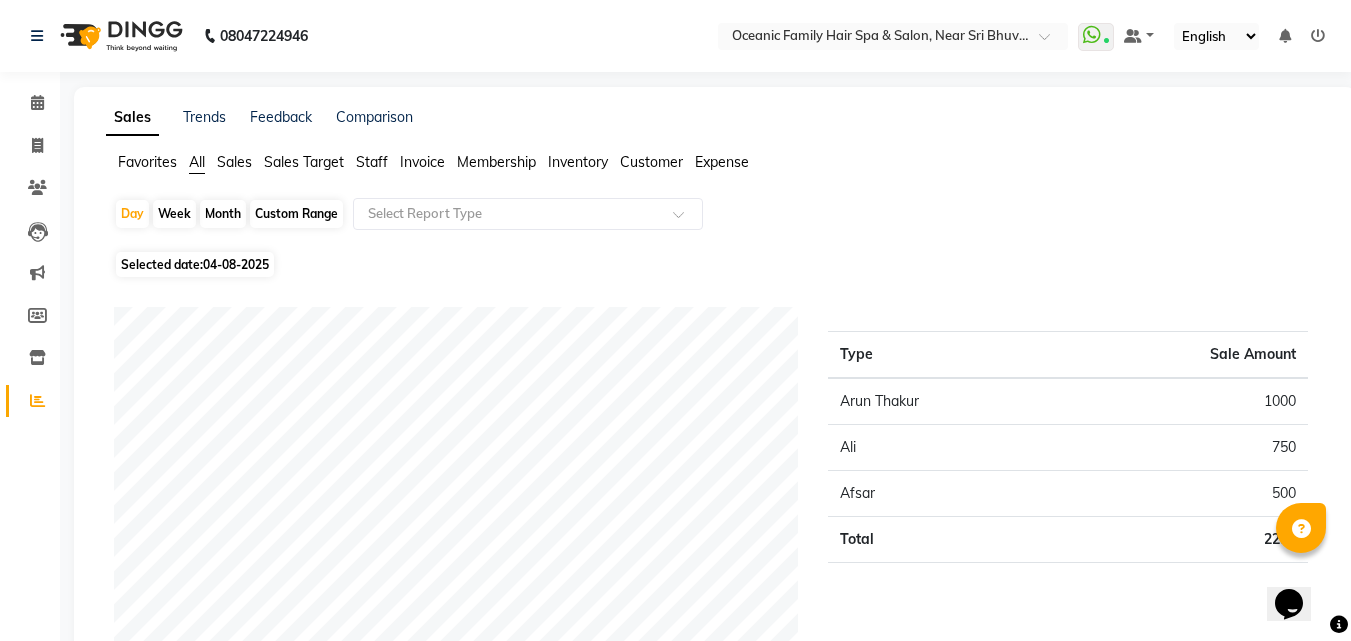 select on "8" 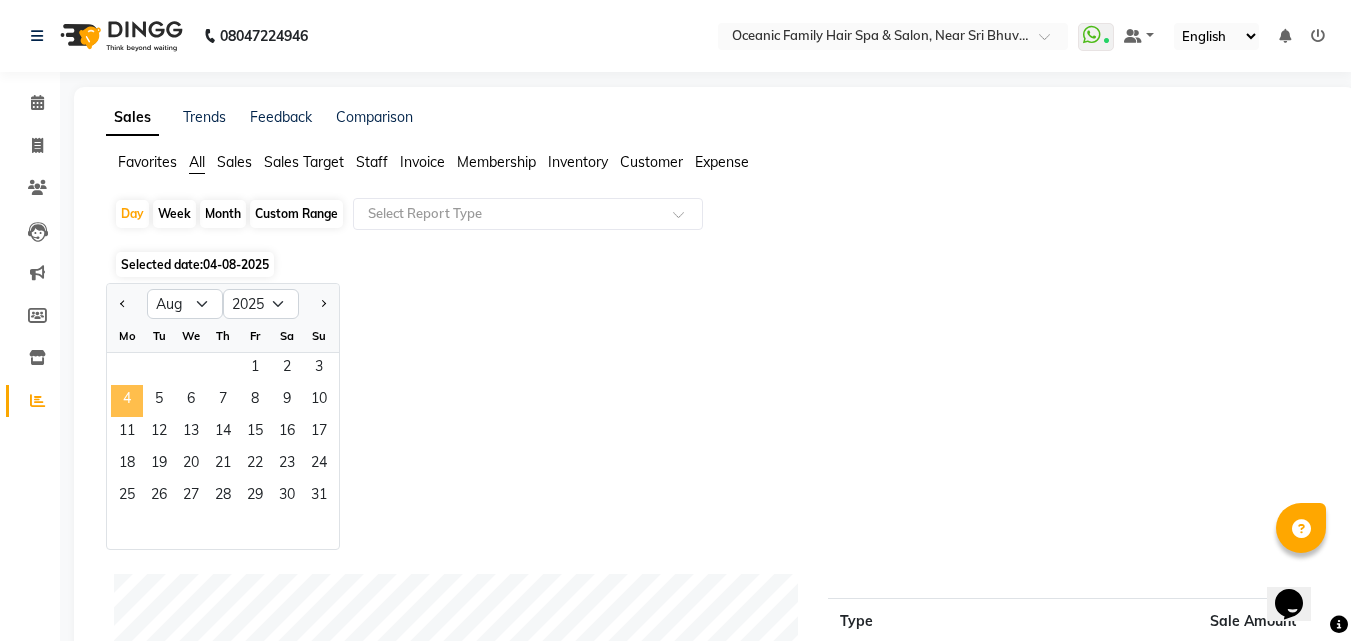 click on "4" 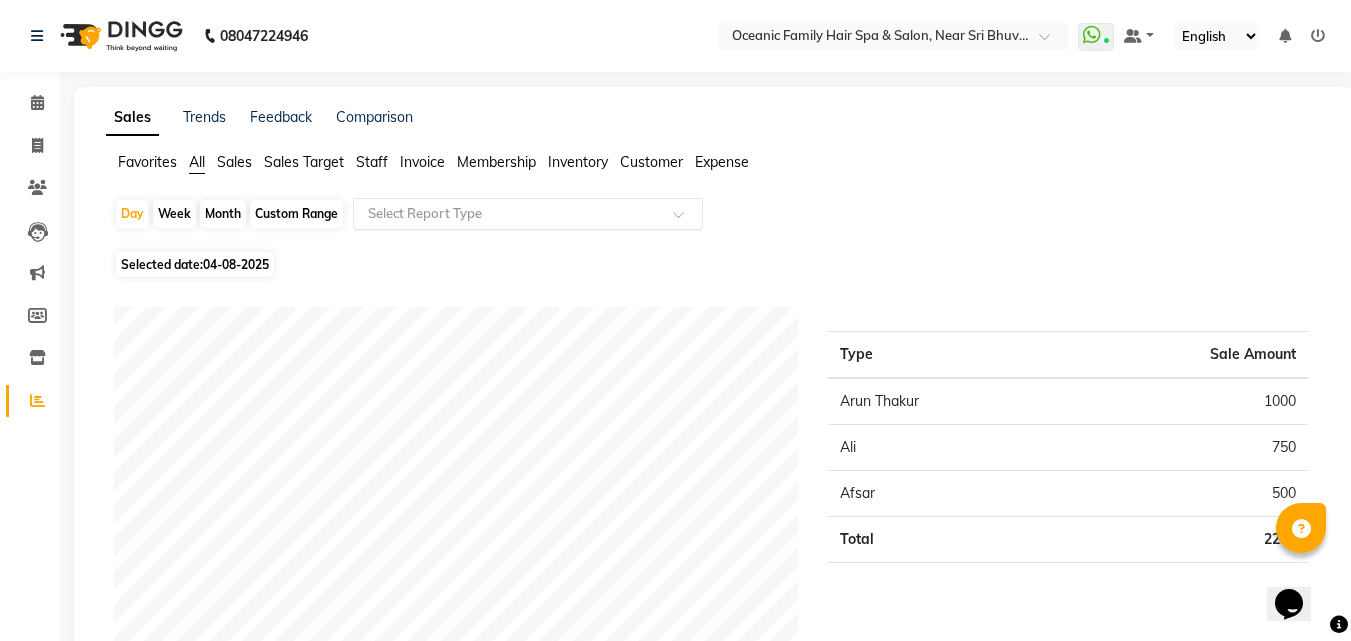 click 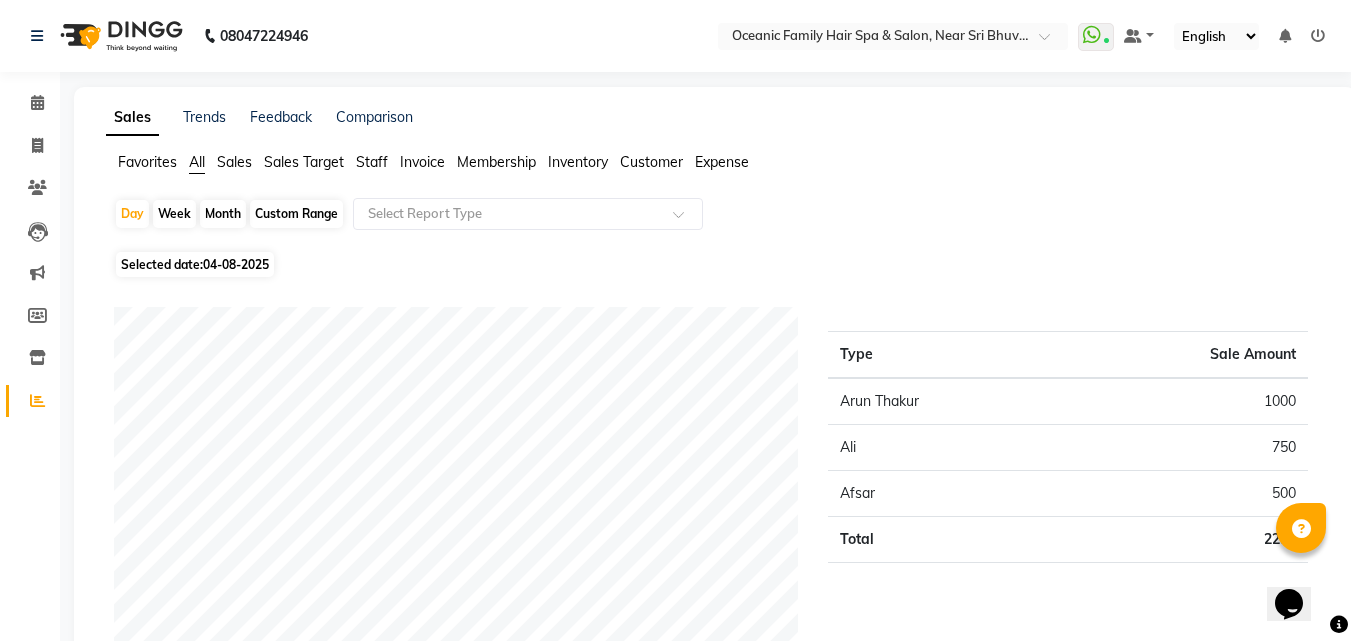 drag, startPoint x: 1076, startPoint y: 251, endPoint x: 532, endPoint y: 249, distance: 544.00366 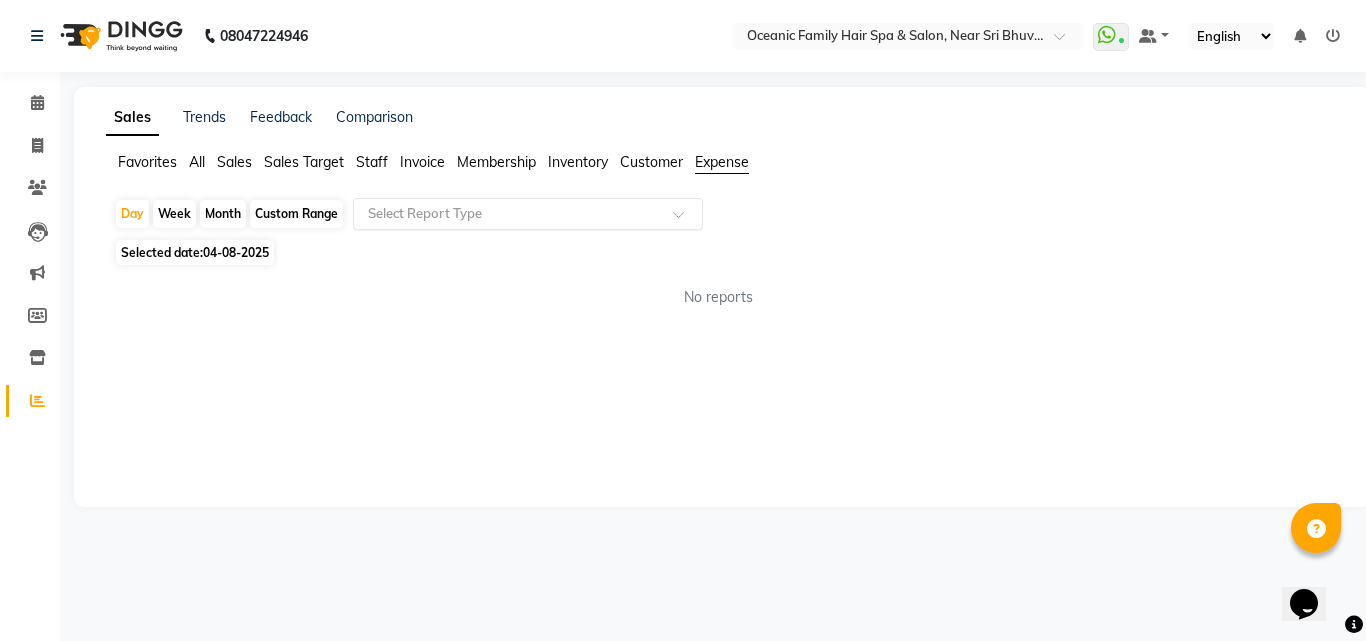 click 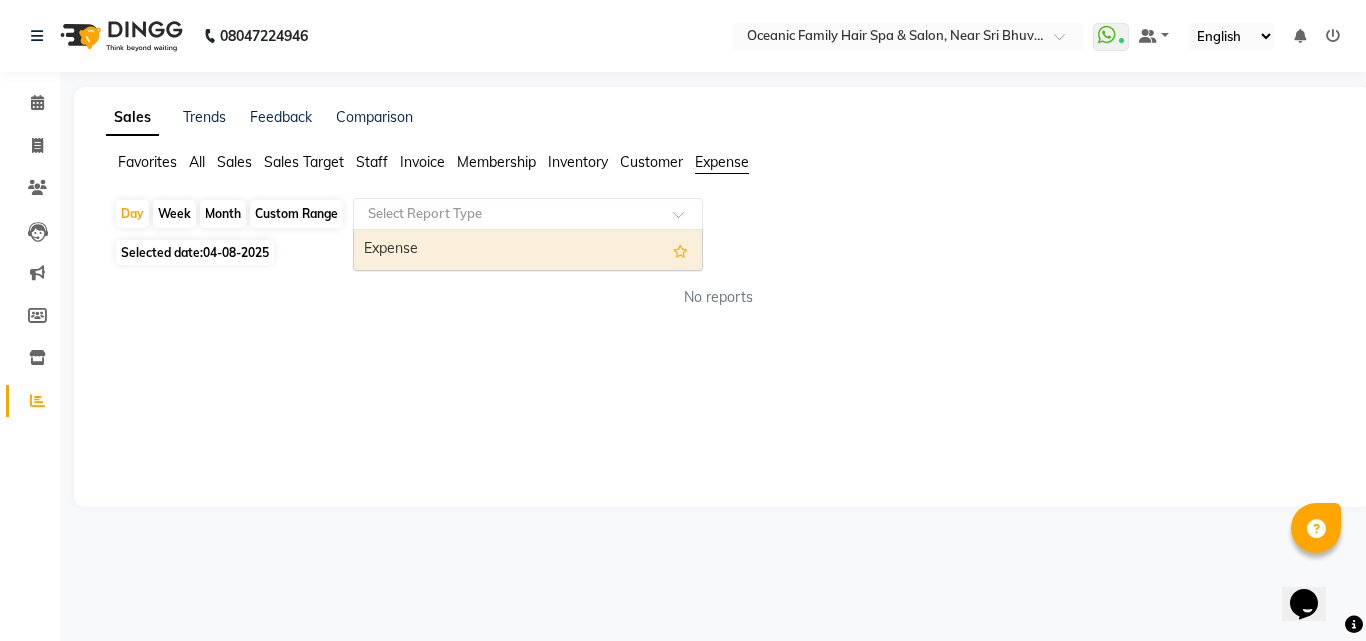 click on "Expense" at bounding box center (528, 250) 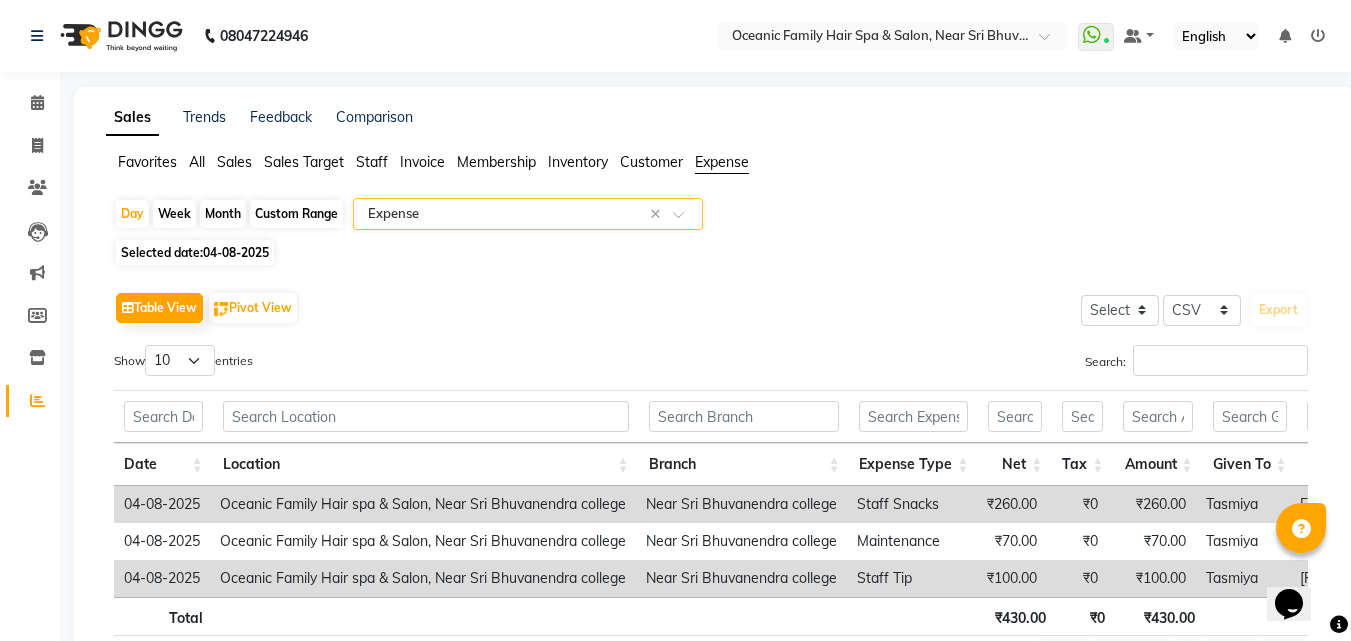 scroll, scrollTop: 100, scrollLeft: 0, axis: vertical 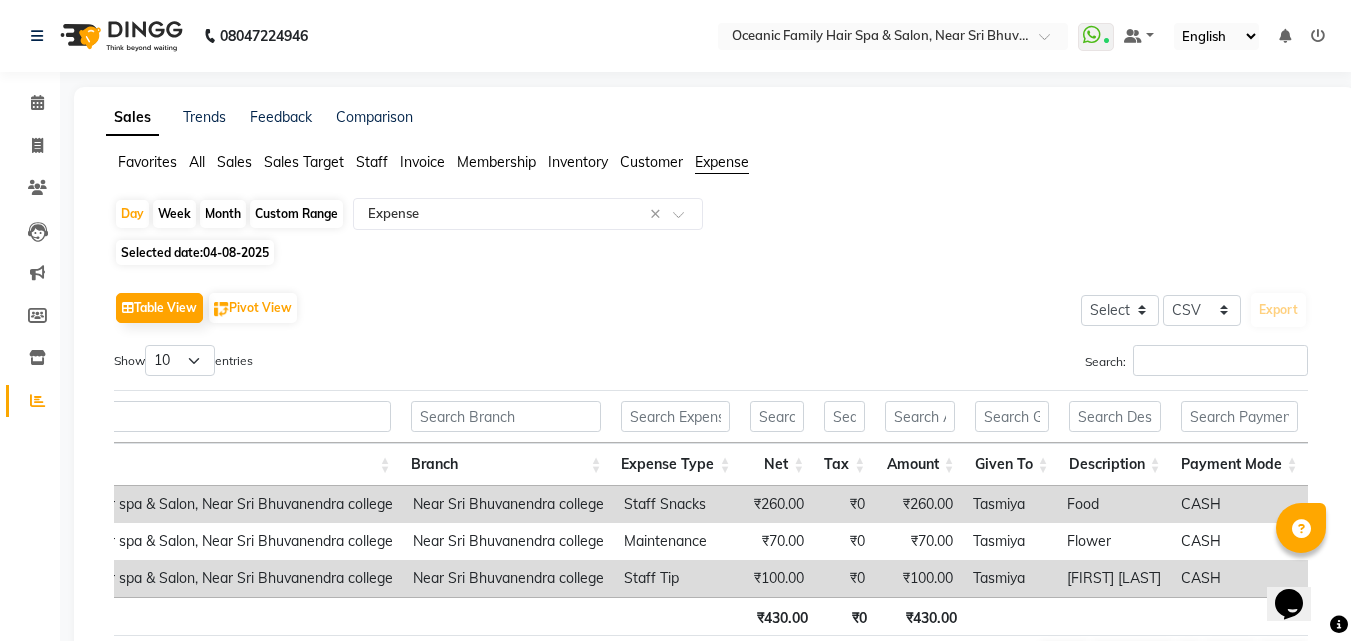 click on "[PHONE] Select Location × [BRAND] [BRAND] [BRAND] , Near [PLACE] [COLLEGE] WhatsApp Status ✕ Status: Connected Most Recent Message: [DATE] 12:19 PM Recent Service Activity: [DATE] 12:54 PM Default Panel My Panel English ENGLISH Español العربية मराठी हिंदी ગુજરાતી தமிழ் 中文 Notifications nothing to show" 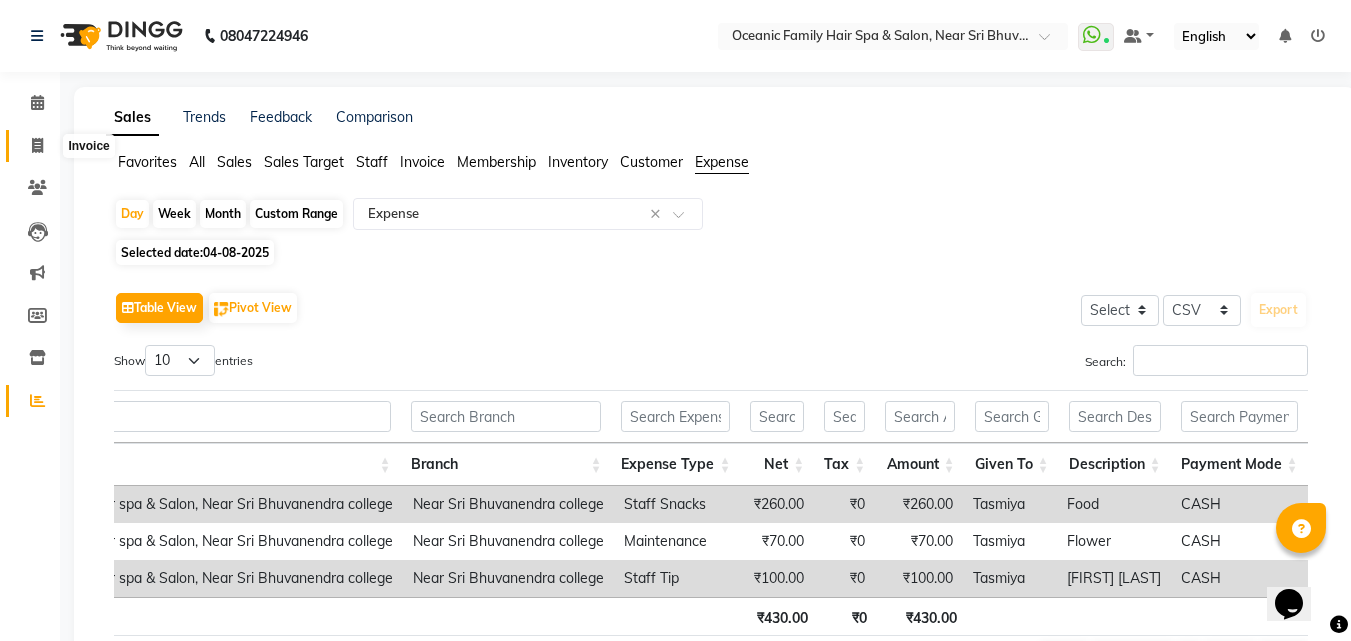 click 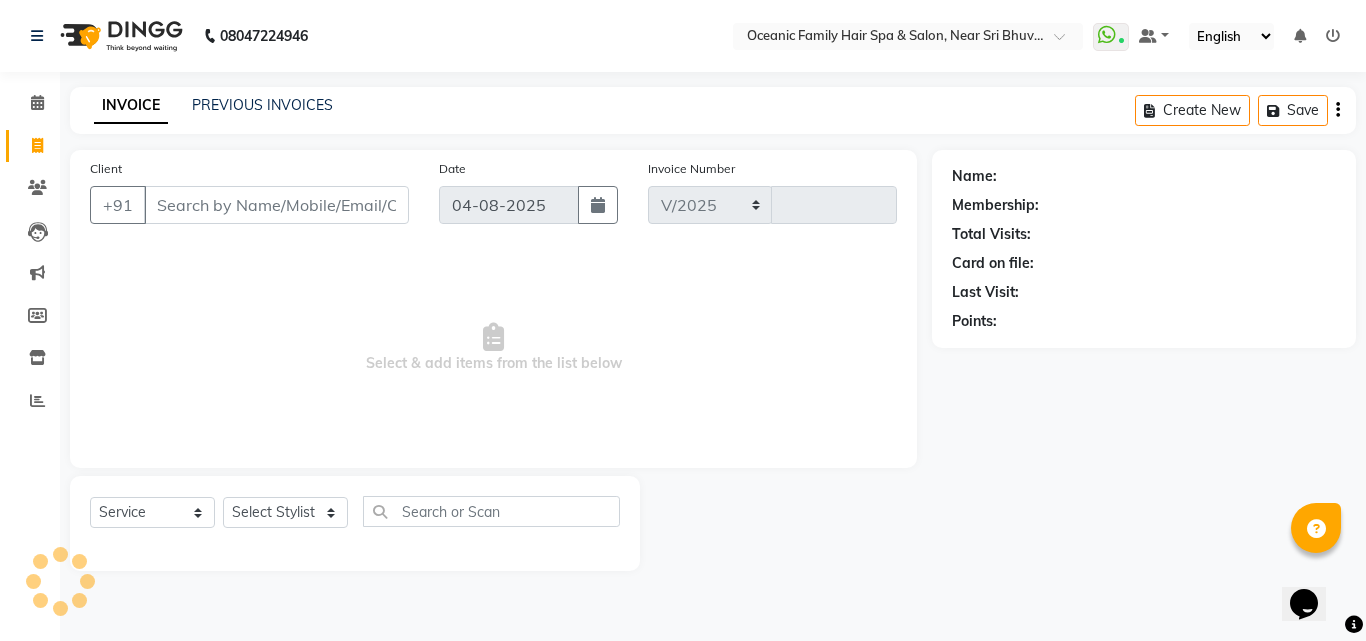 select on "4366" 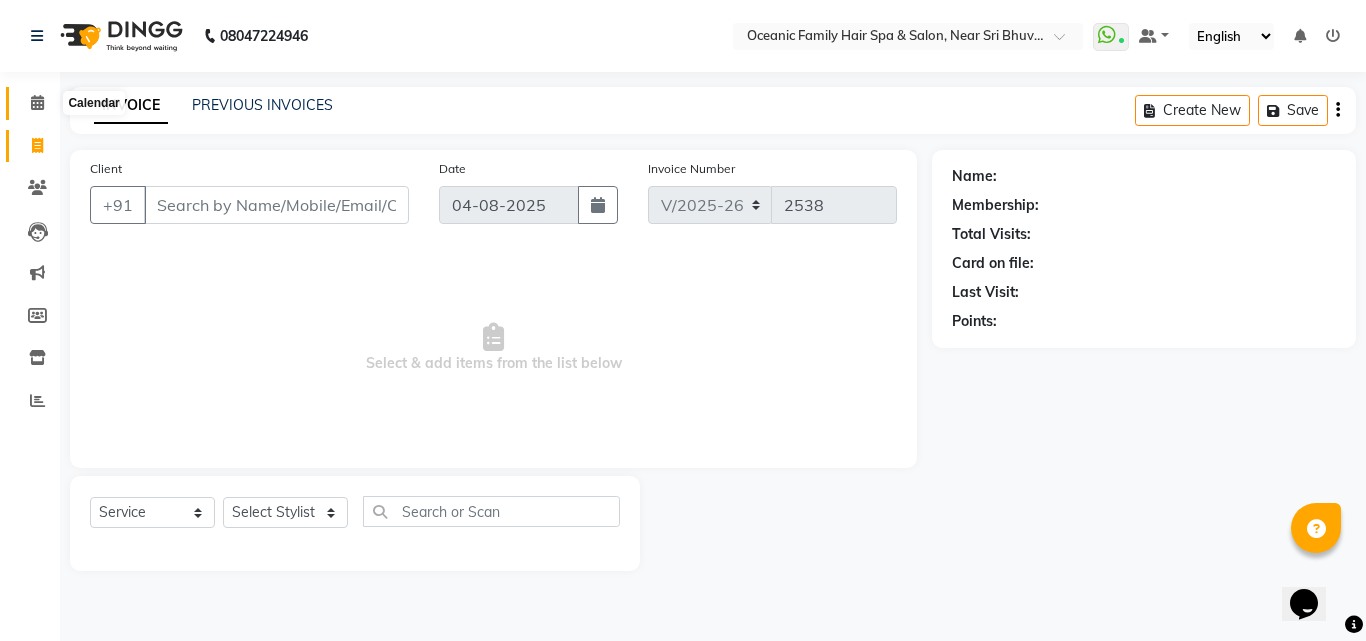 click 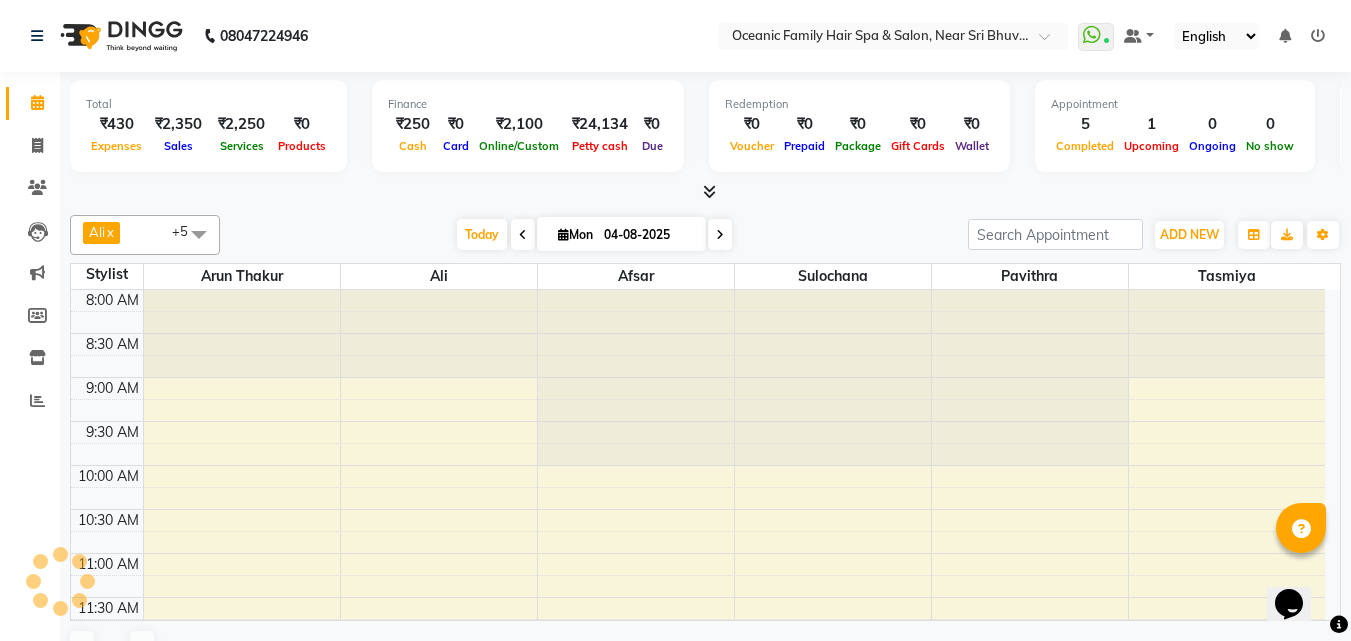 scroll, scrollTop: 441, scrollLeft: 0, axis: vertical 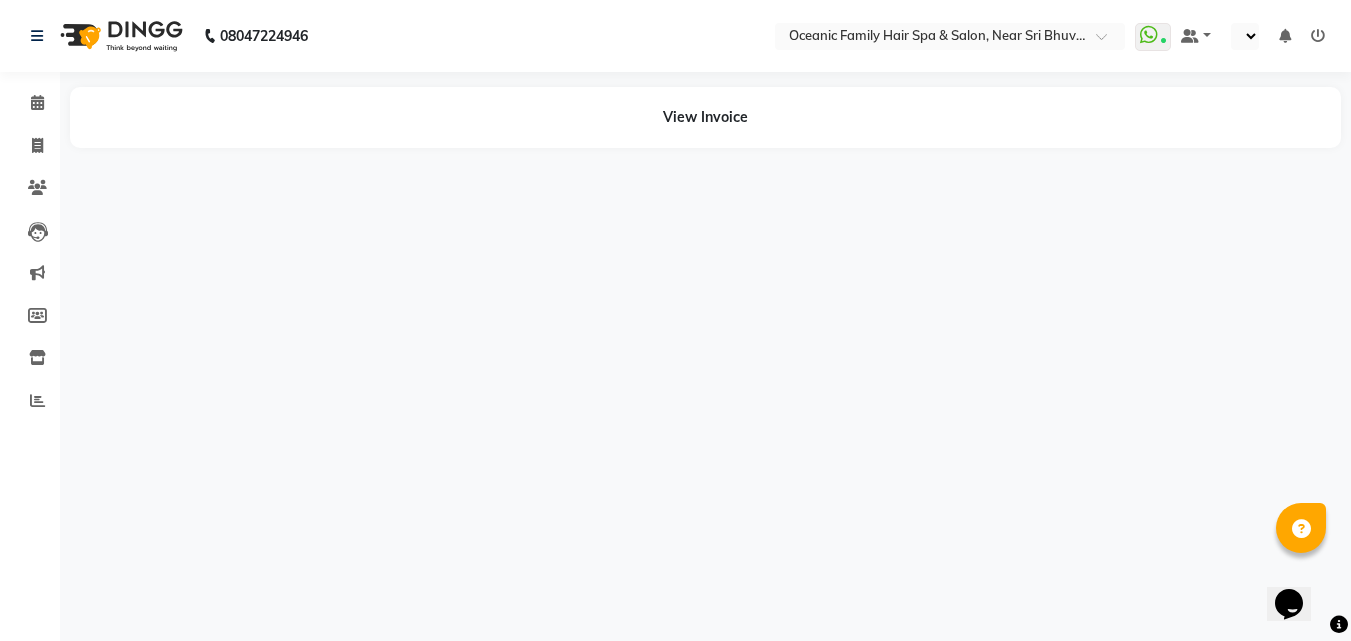select on "en" 